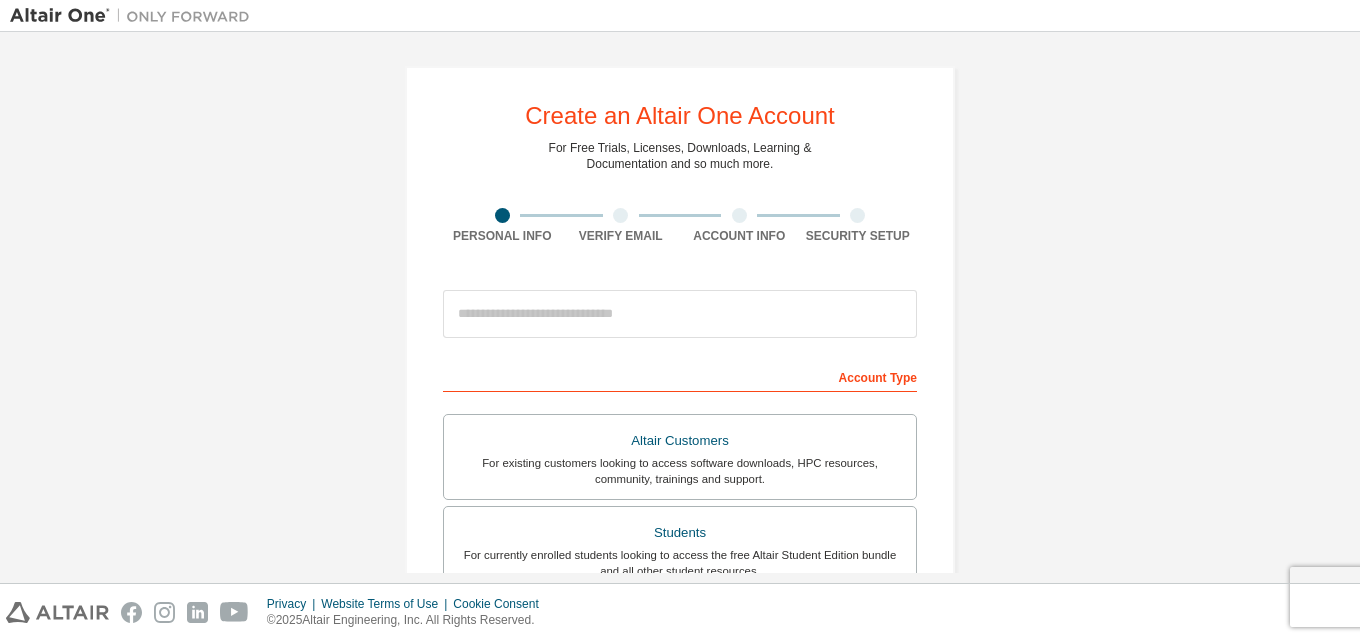 scroll, scrollTop: 0, scrollLeft: 0, axis: both 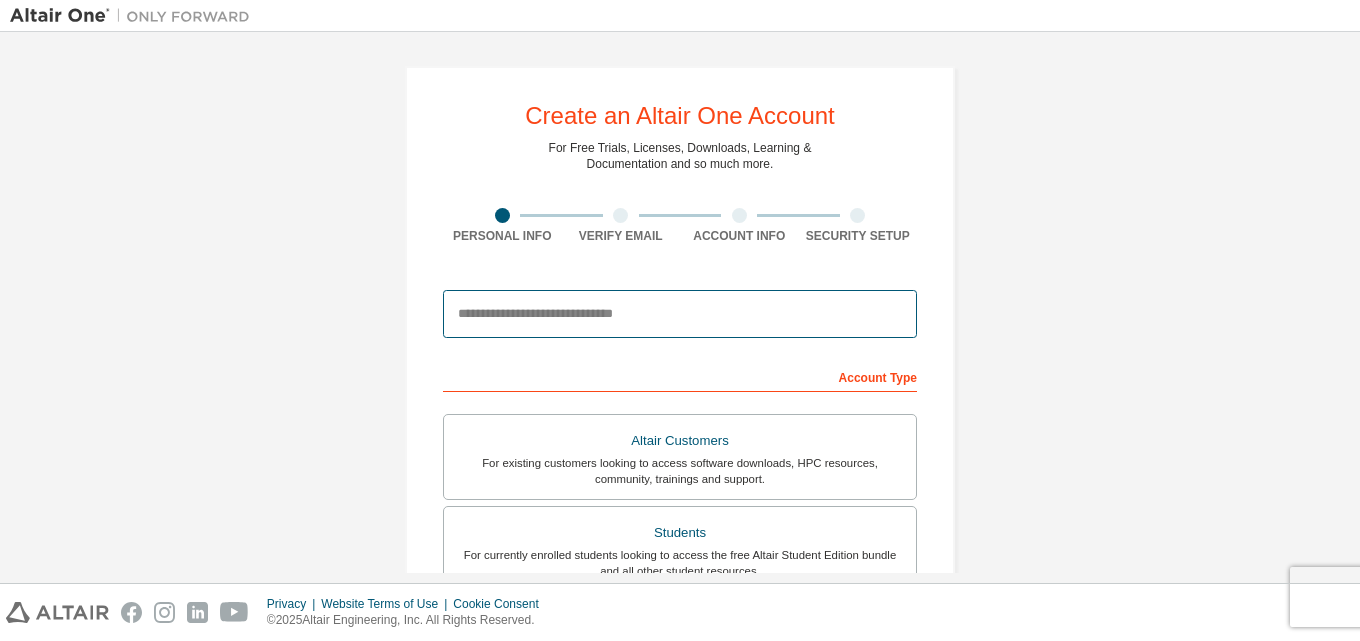 click at bounding box center [680, 314] 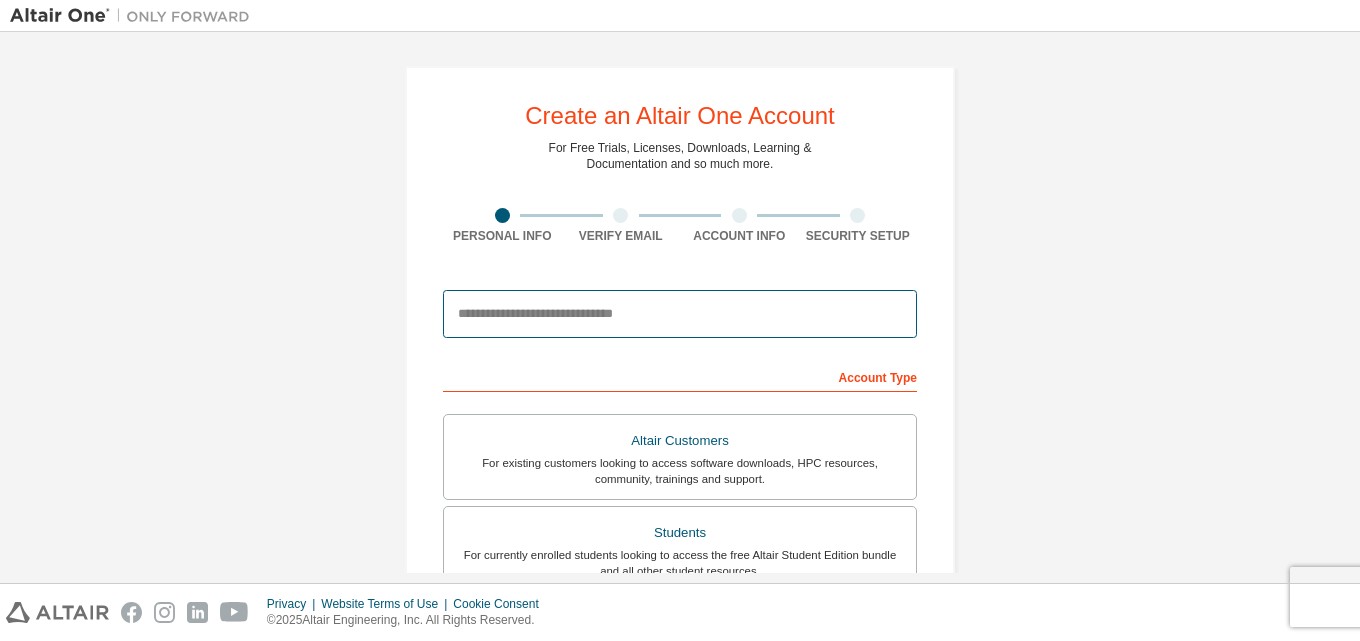 paste on "**********" 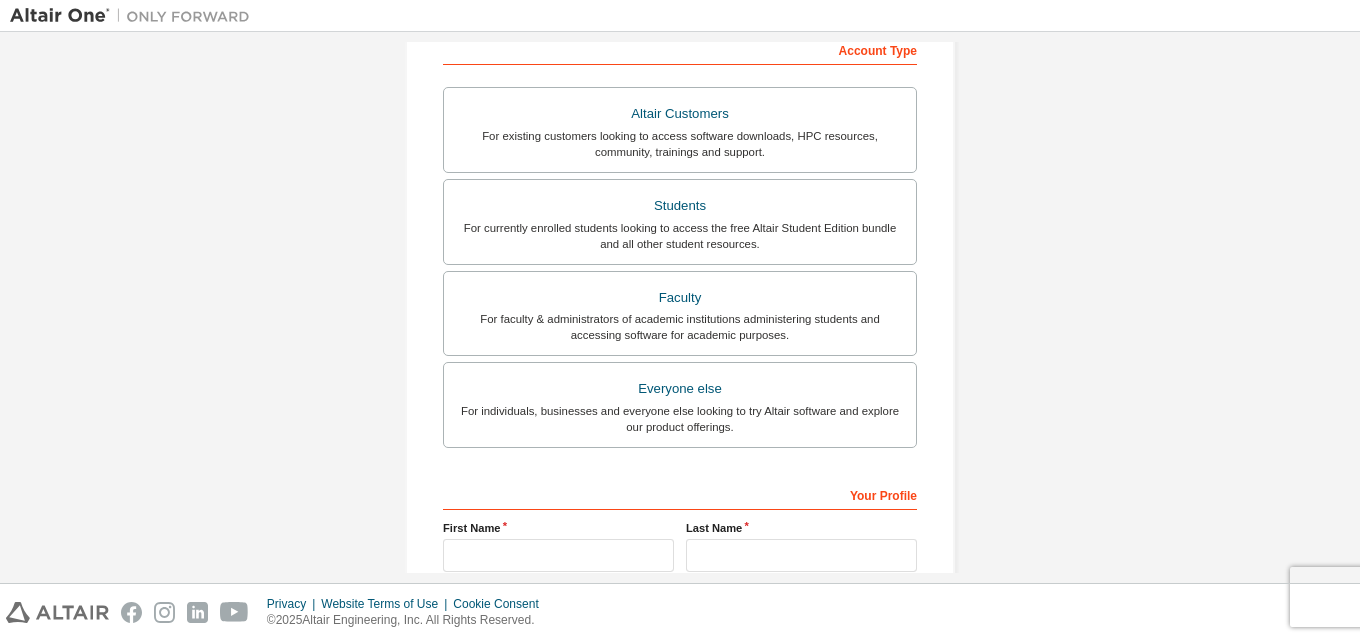 scroll, scrollTop: 300, scrollLeft: 0, axis: vertical 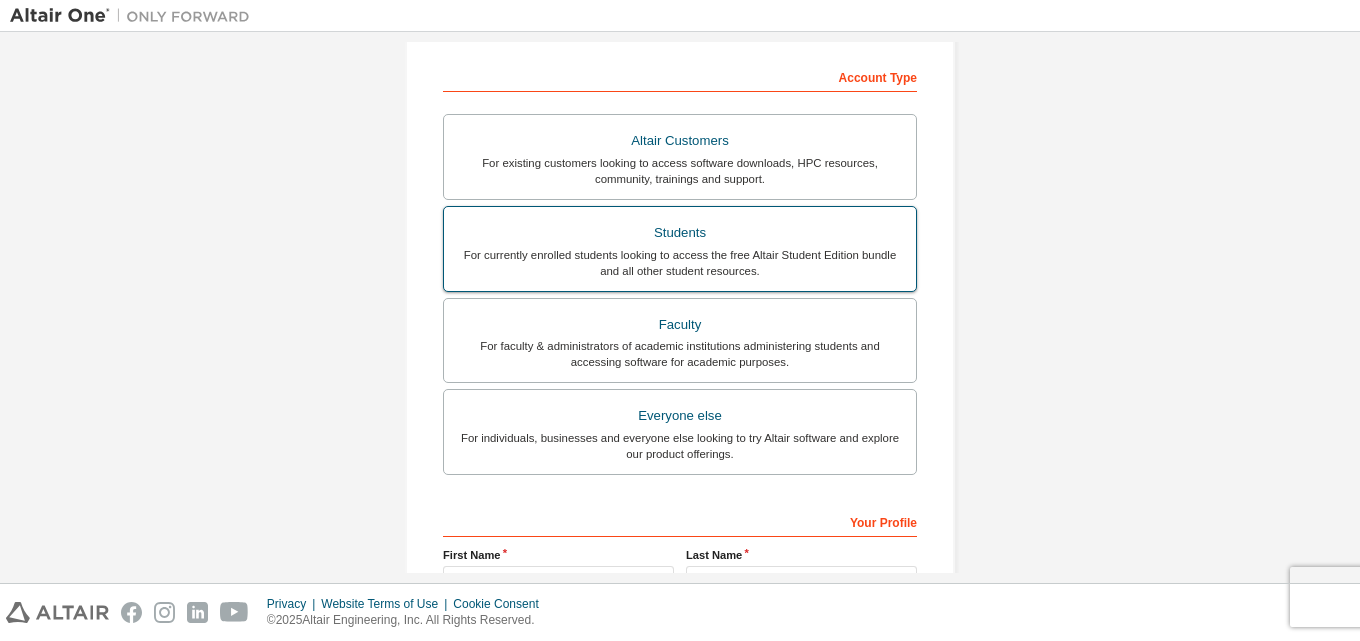 type on "**********" 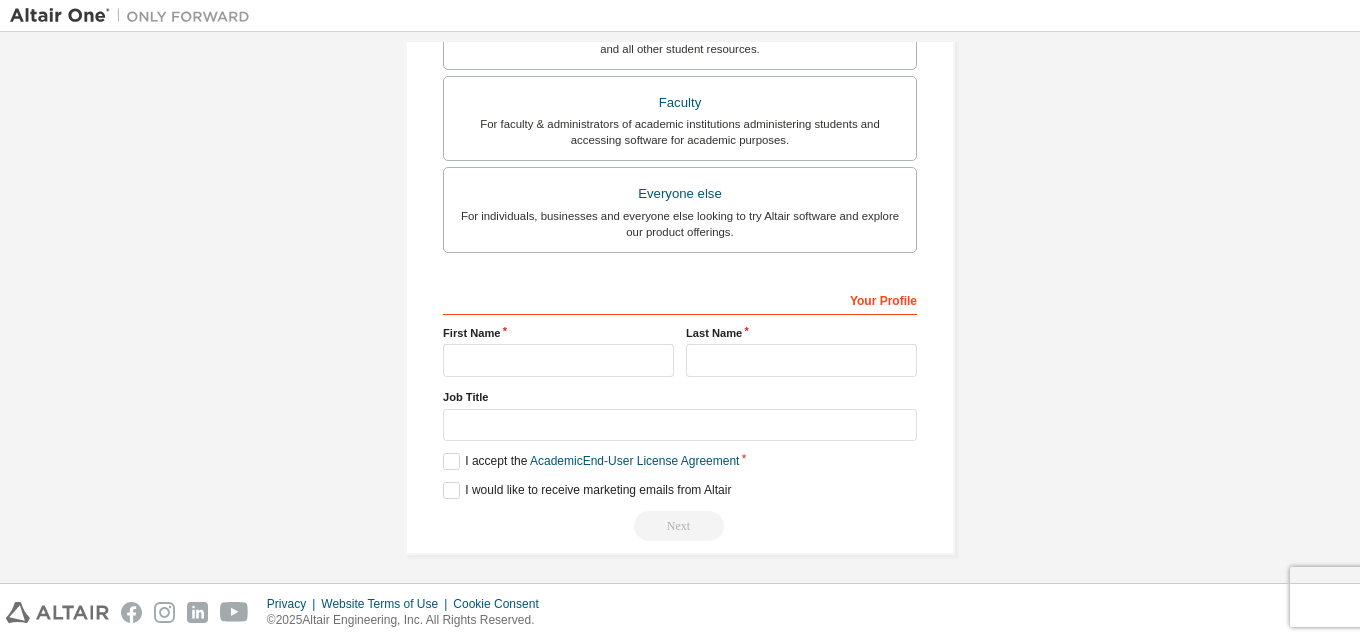 scroll, scrollTop: 528, scrollLeft: 0, axis: vertical 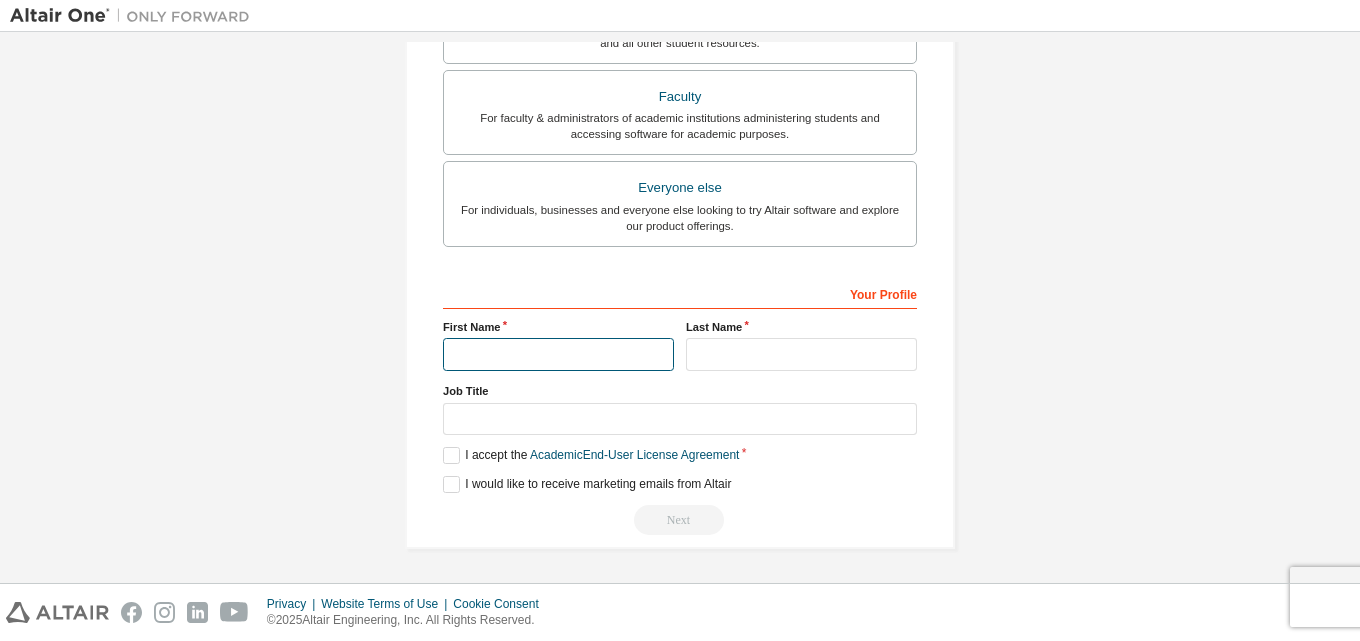 click at bounding box center (558, 354) 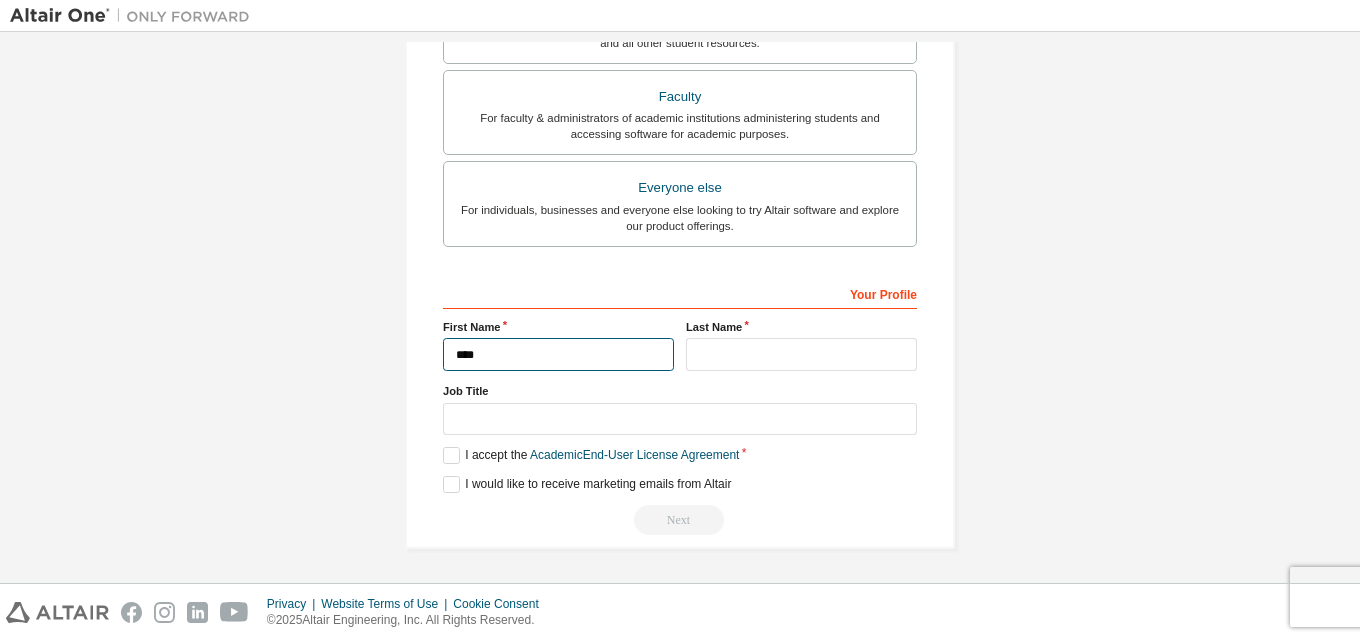 type on "****" 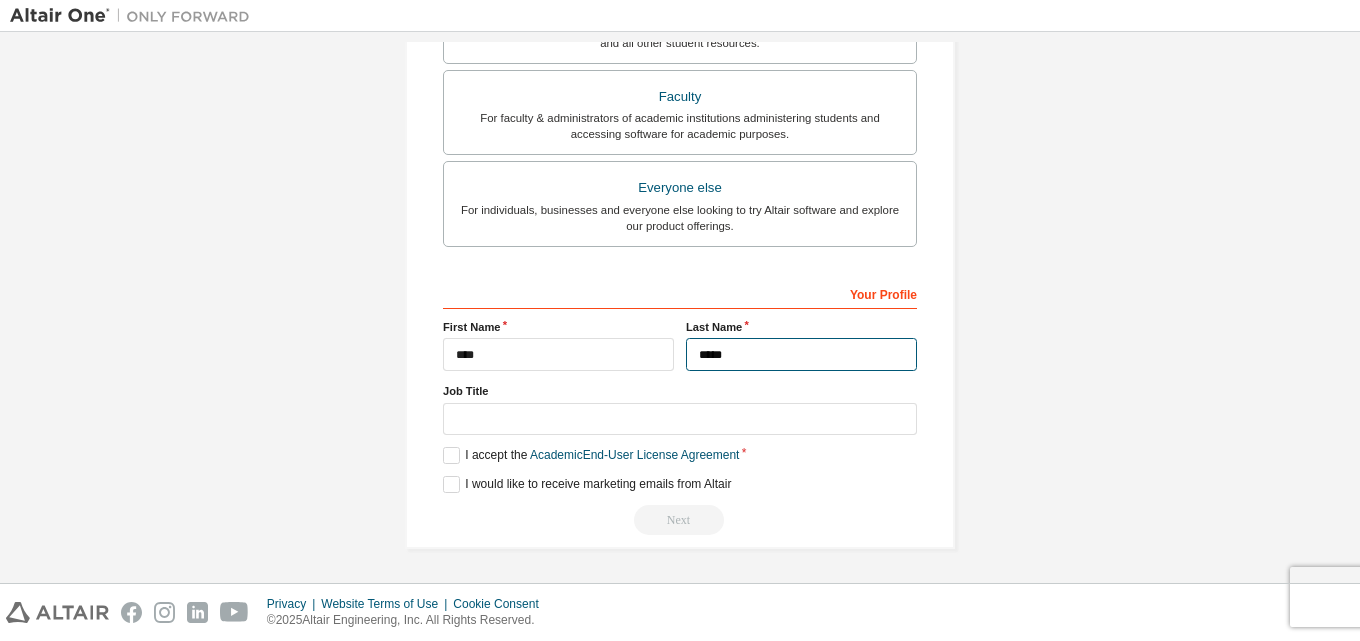 type on "*****" 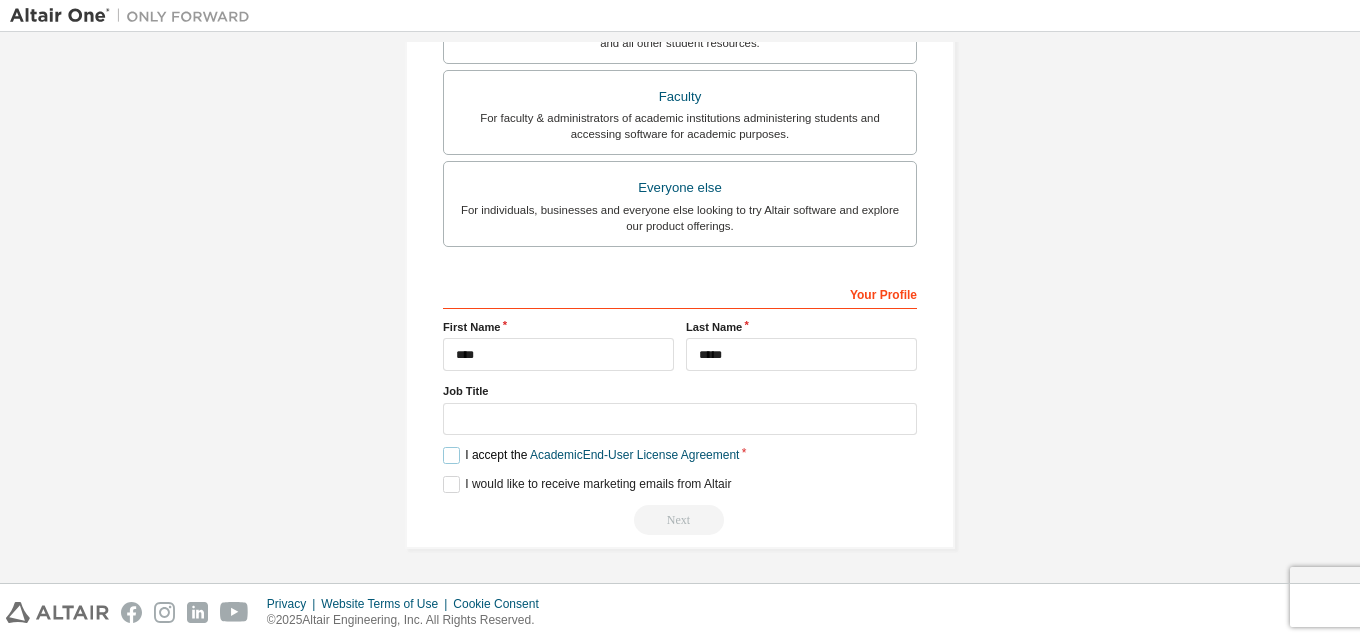 click on "I accept the   Academic   End-User License Agreement" at bounding box center (591, 455) 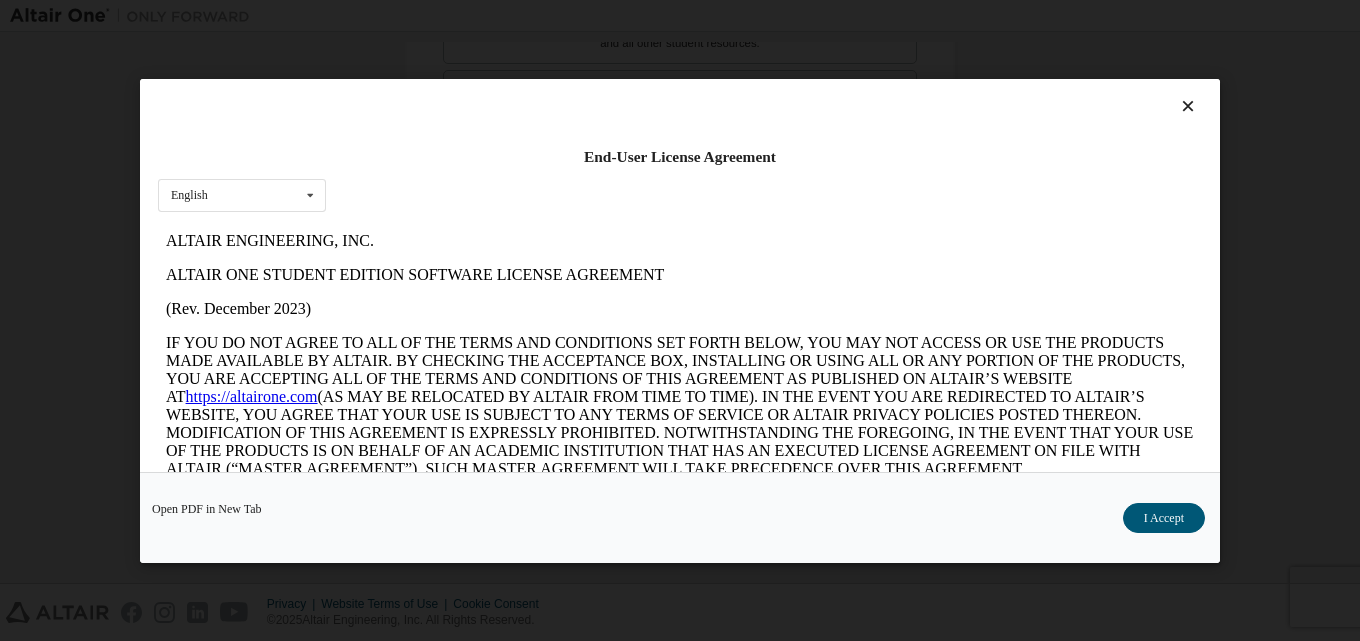 scroll, scrollTop: 0, scrollLeft: 0, axis: both 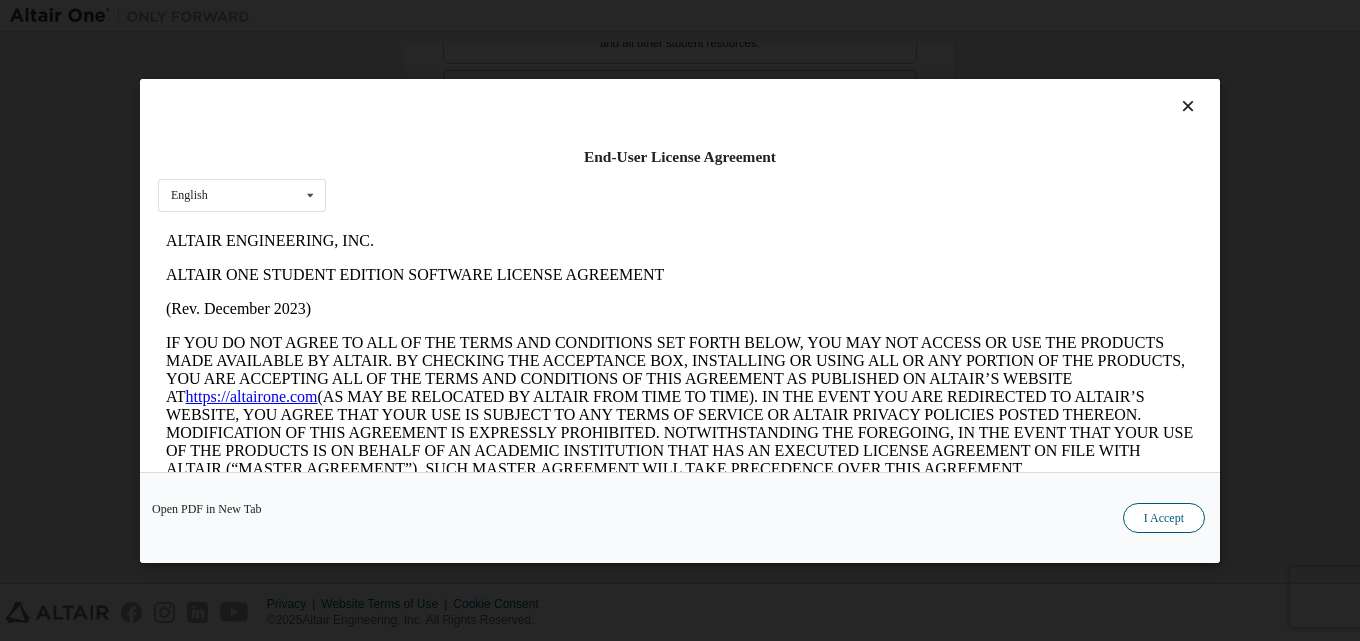 click on "I Accept" at bounding box center [1164, 517] 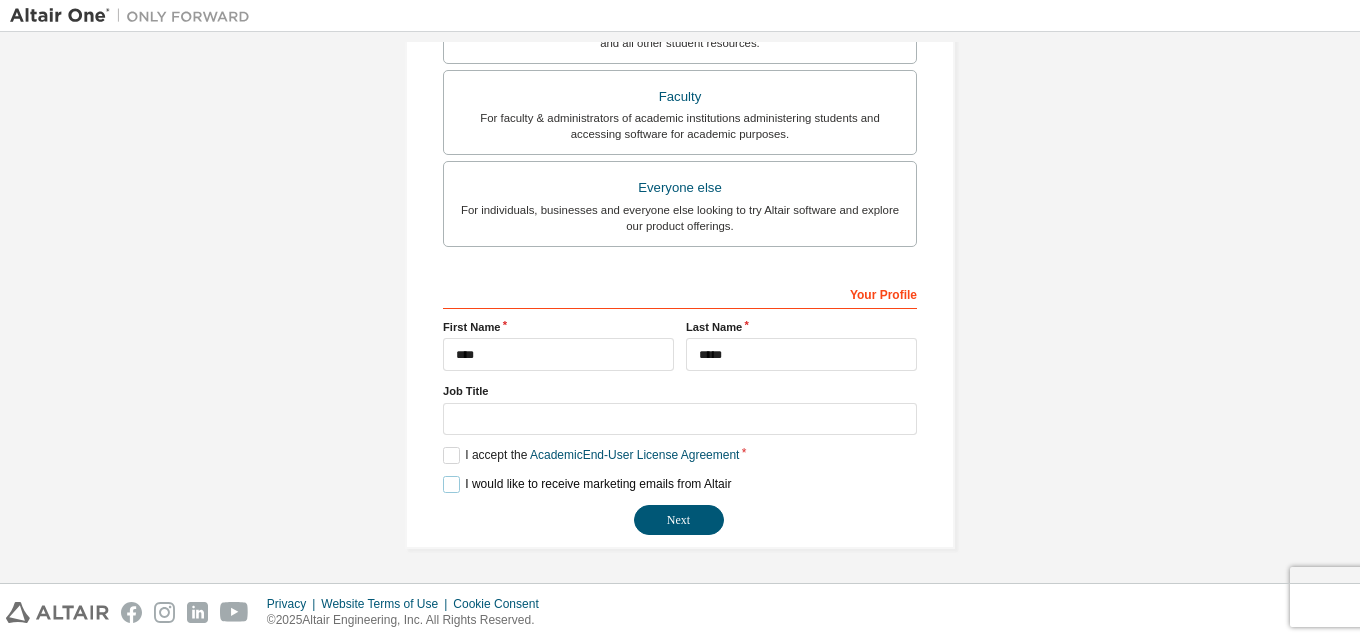 click on "I would like to receive marketing emails from Altair" at bounding box center (587, 484) 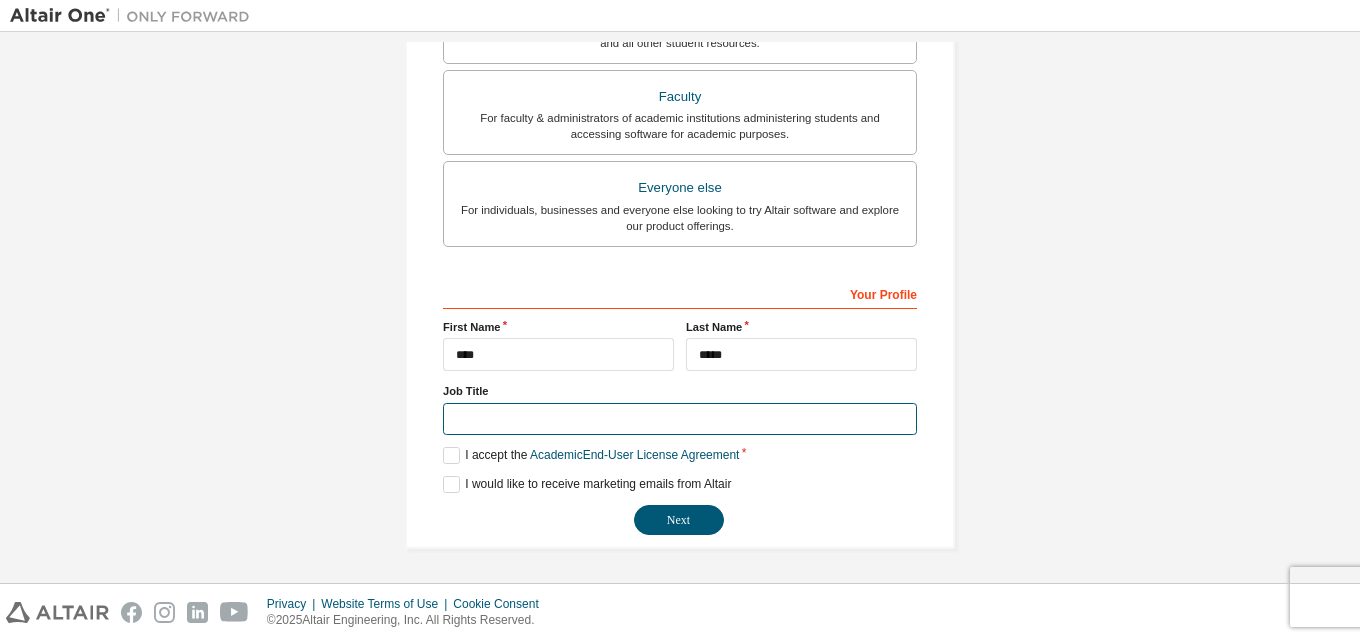 click at bounding box center (680, 419) 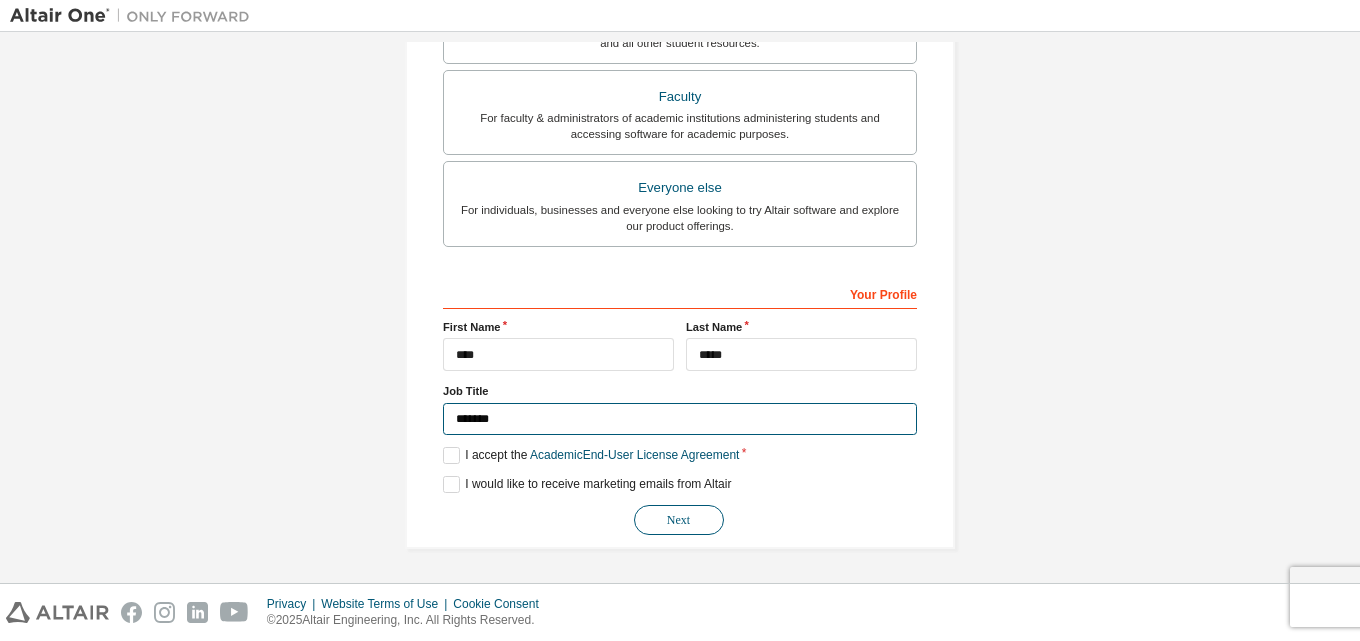 type on "*******" 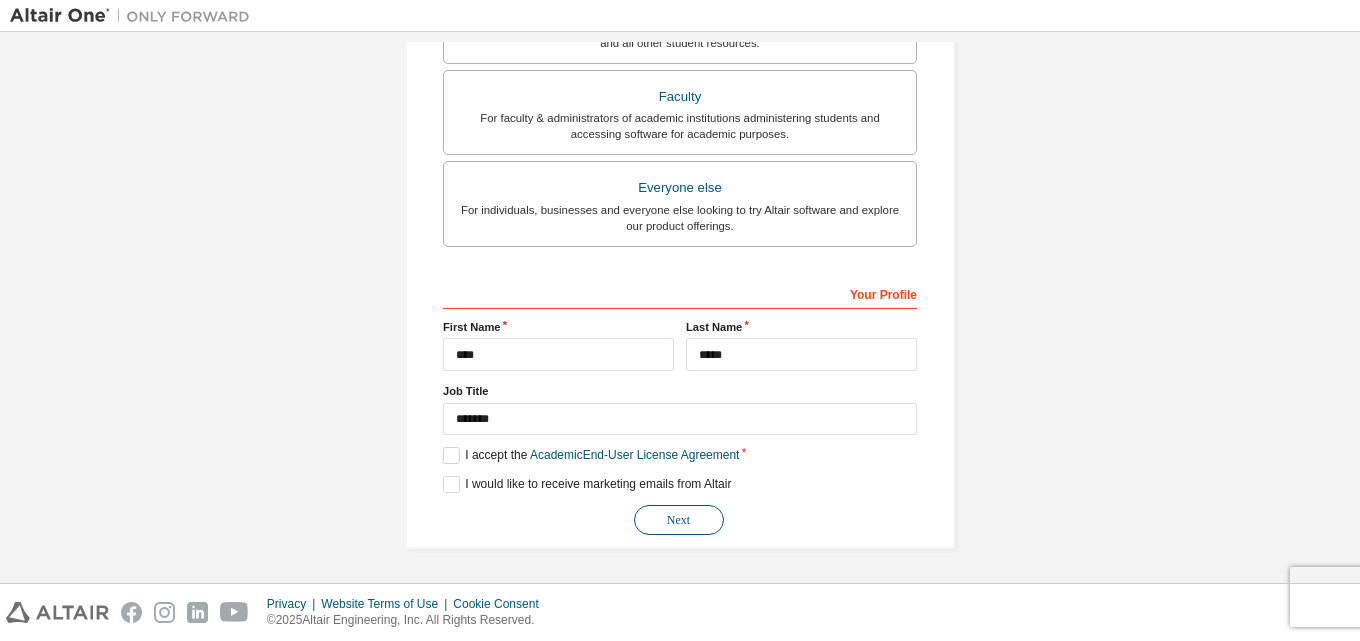 click on "Next" at bounding box center [679, 520] 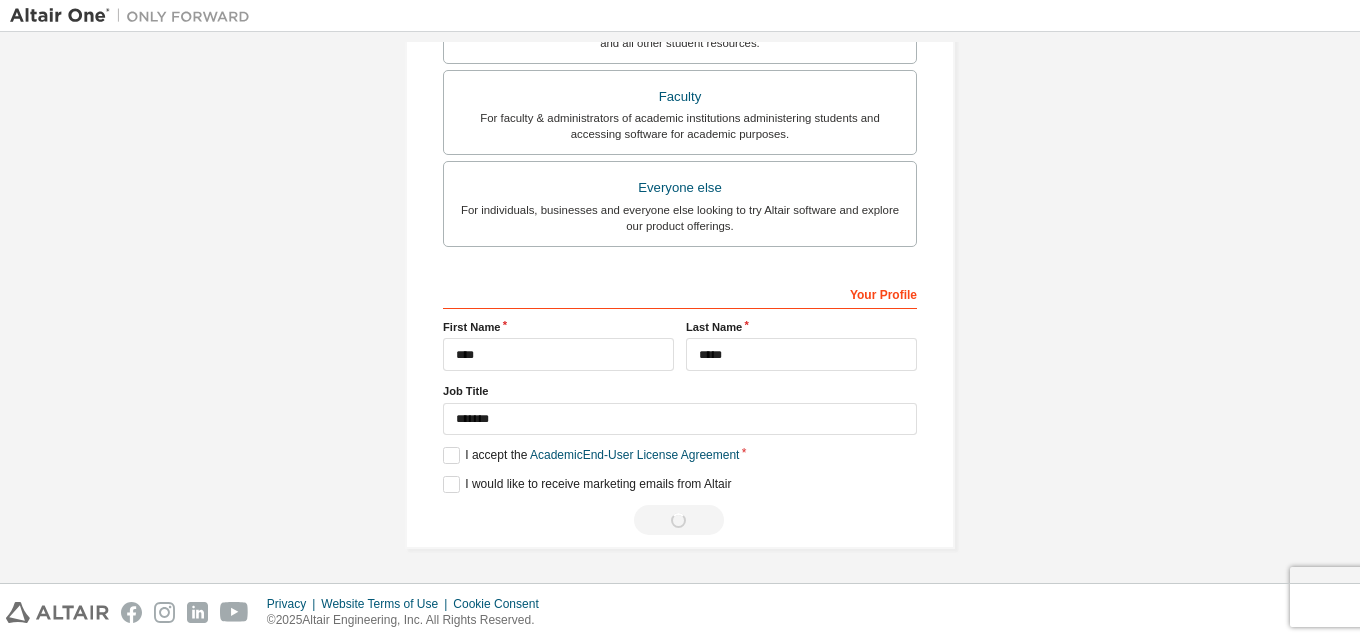 scroll, scrollTop: 0, scrollLeft: 0, axis: both 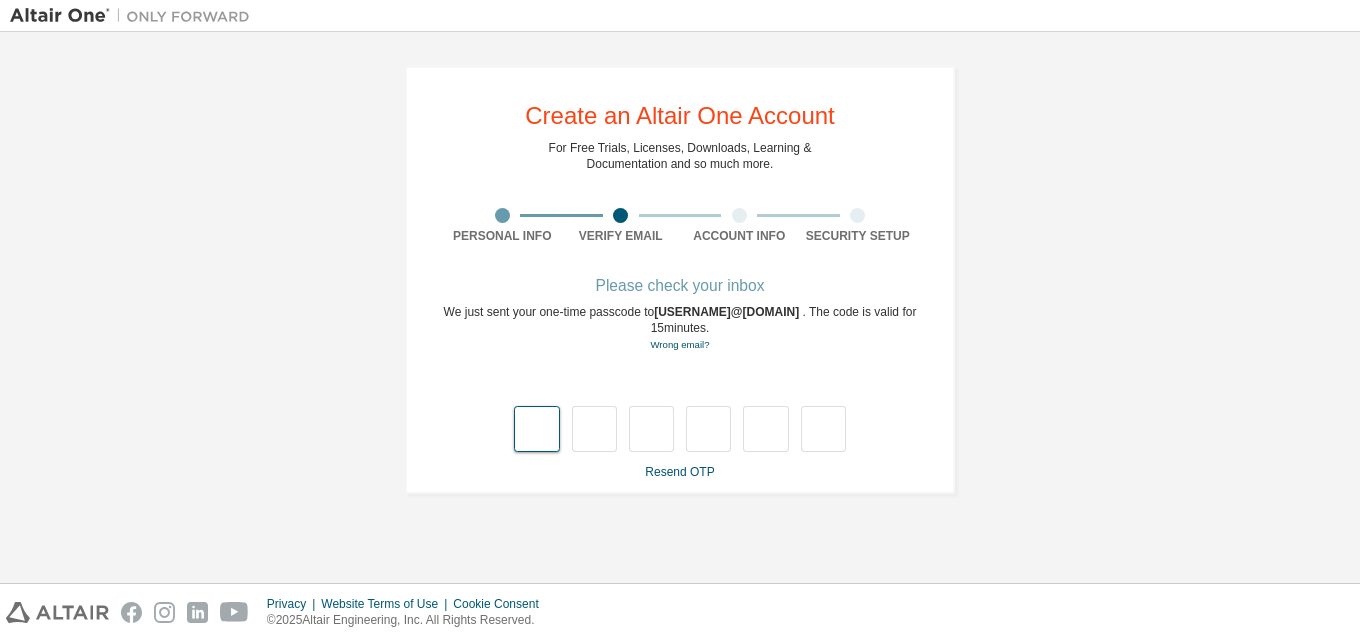 type on "*" 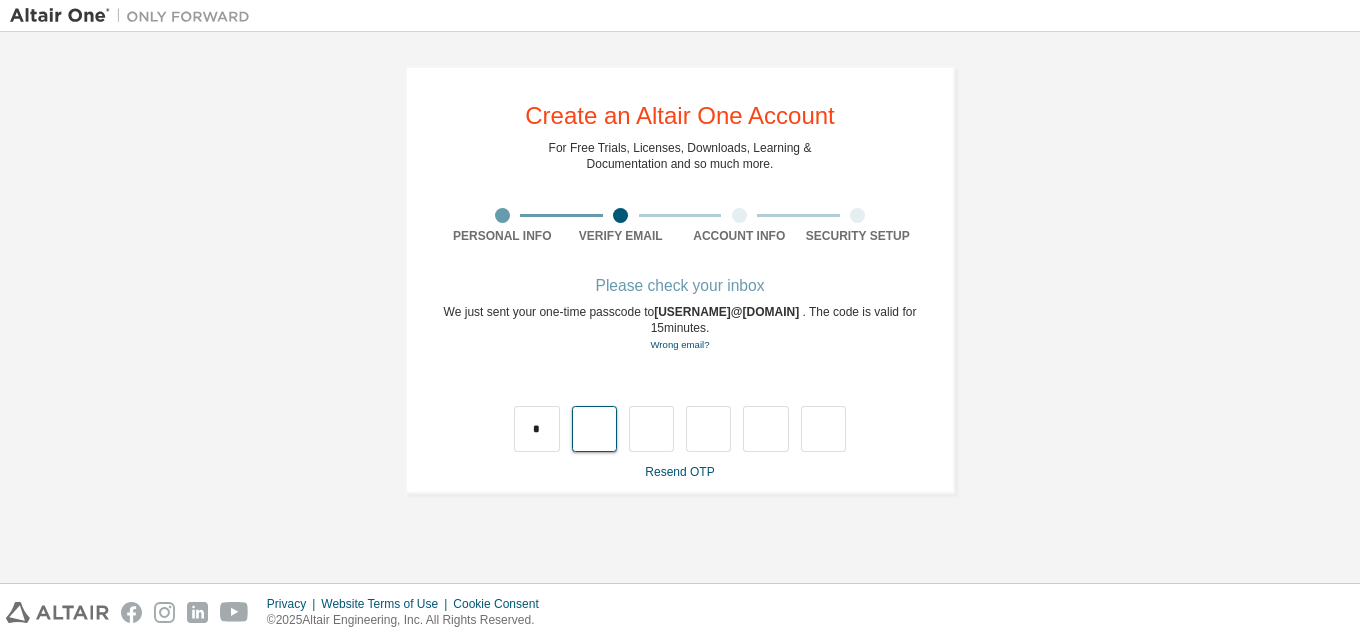 type on "*" 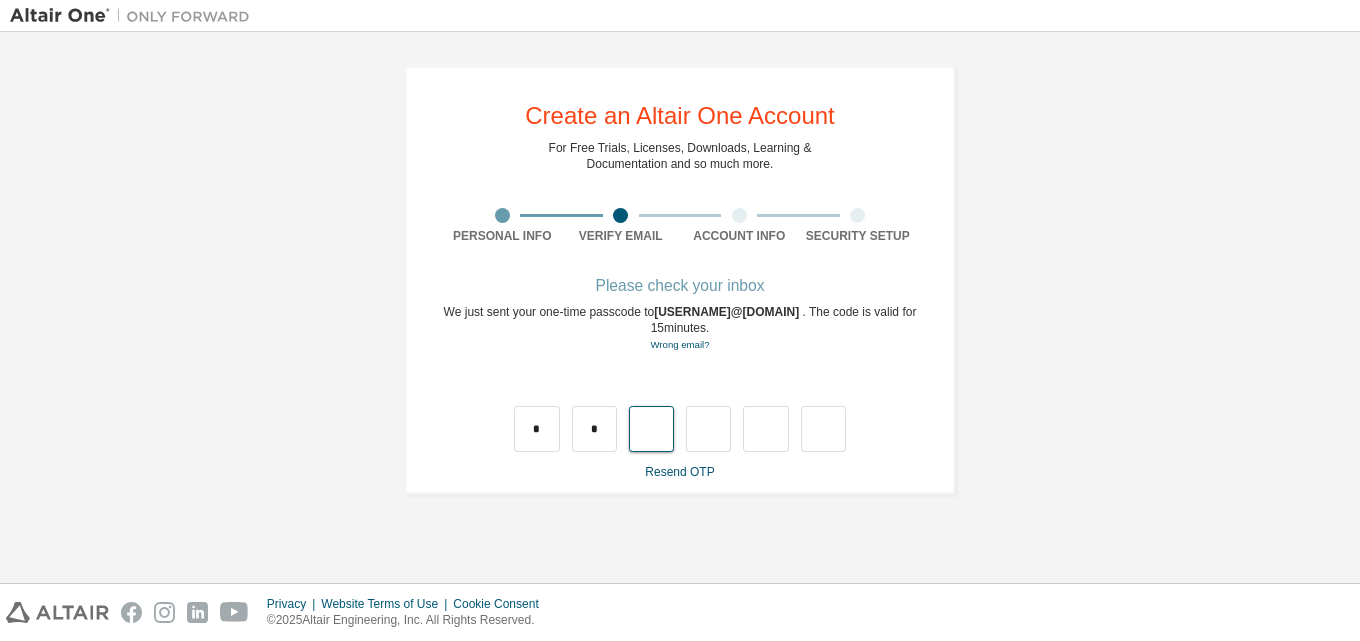 type on "*" 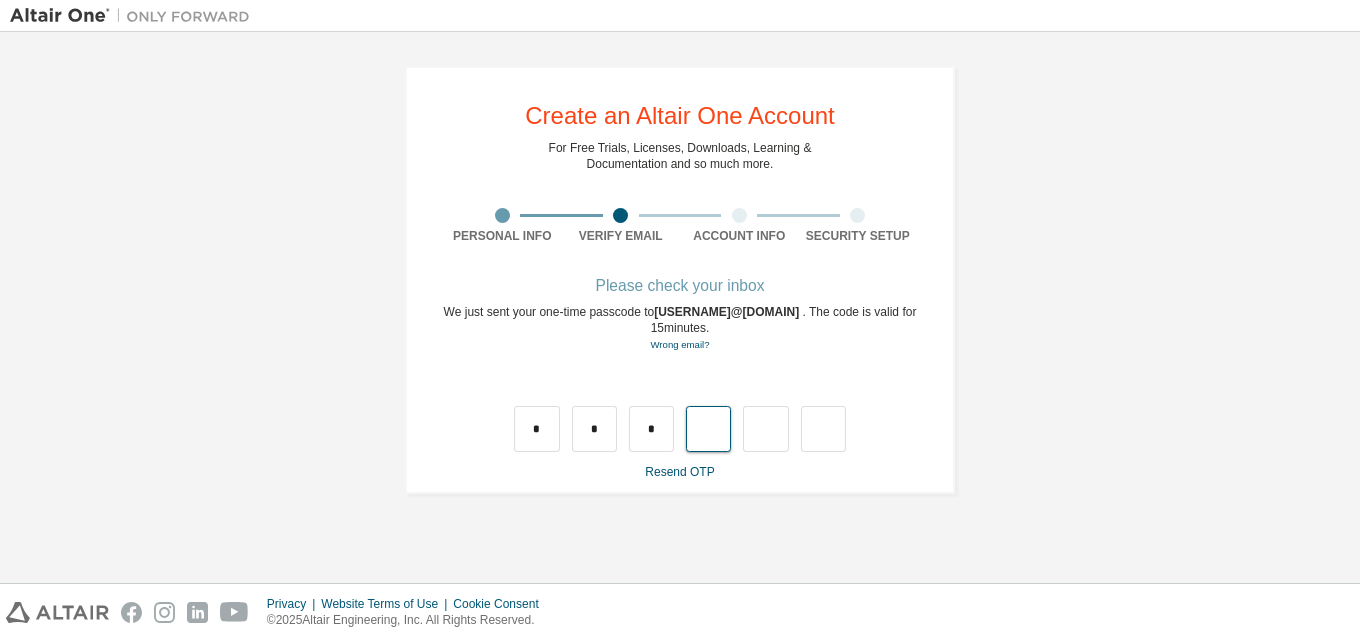 type on "*" 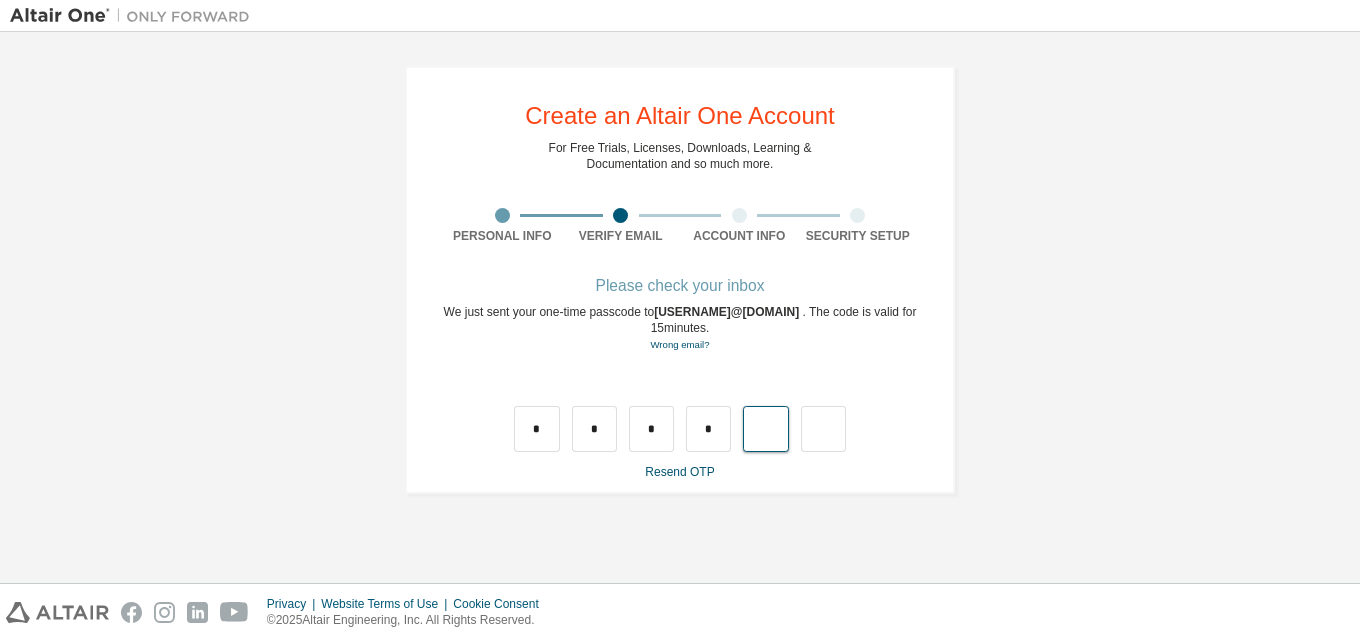 type on "*" 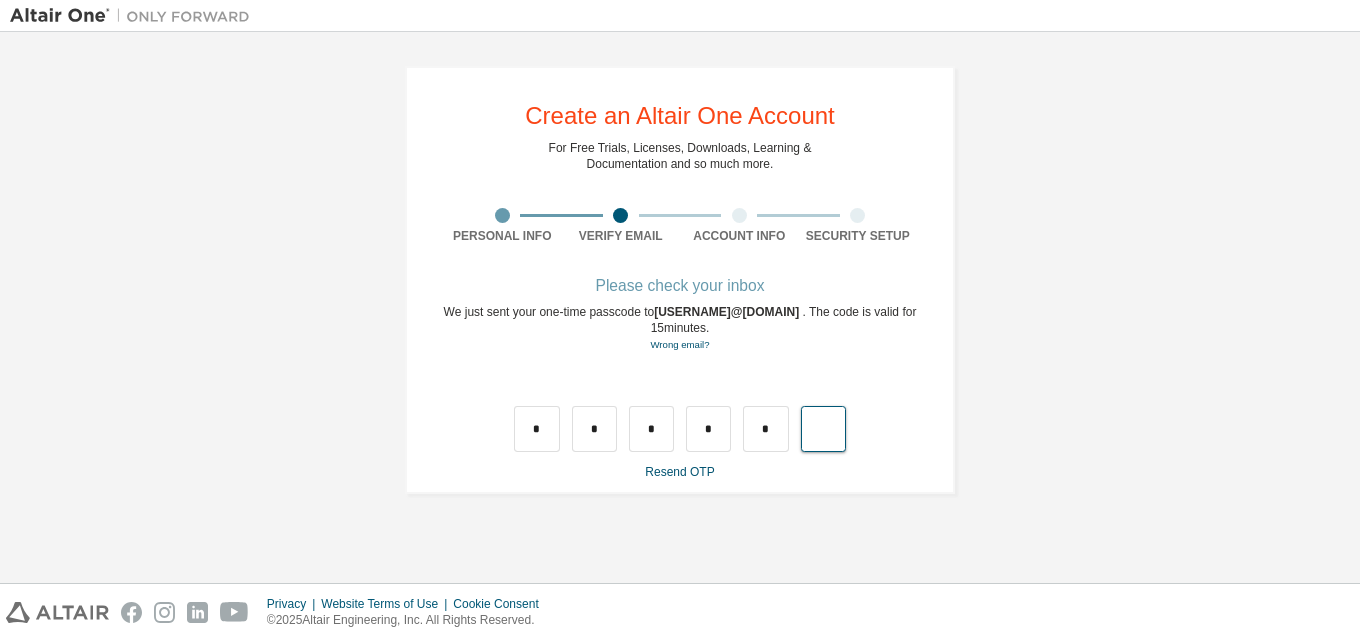 type on "*" 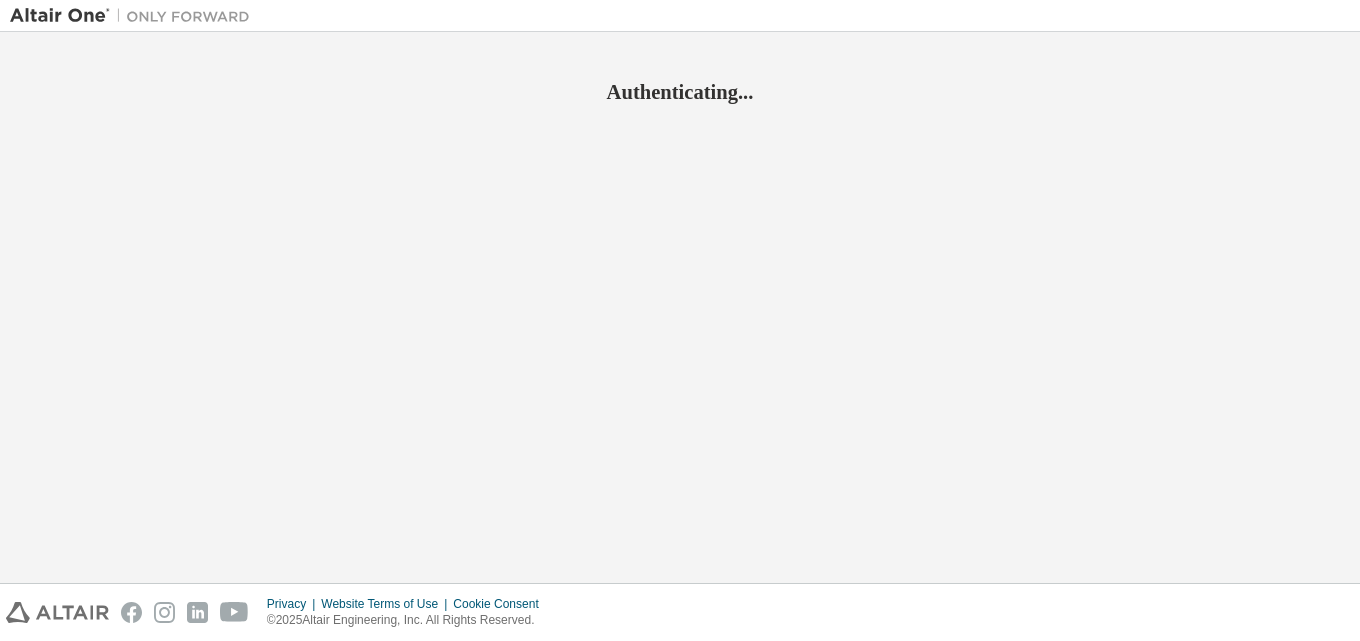 scroll, scrollTop: 0, scrollLeft: 0, axis: both 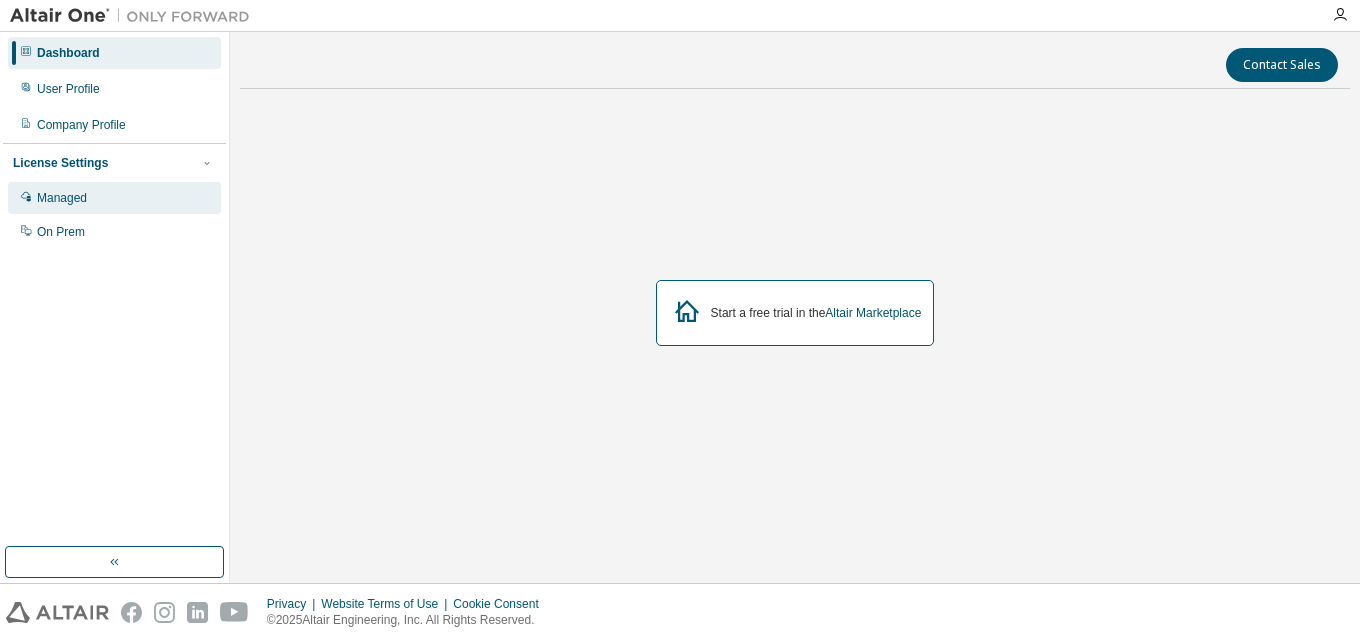 click on "Managed" at bounding box center [62, 198] 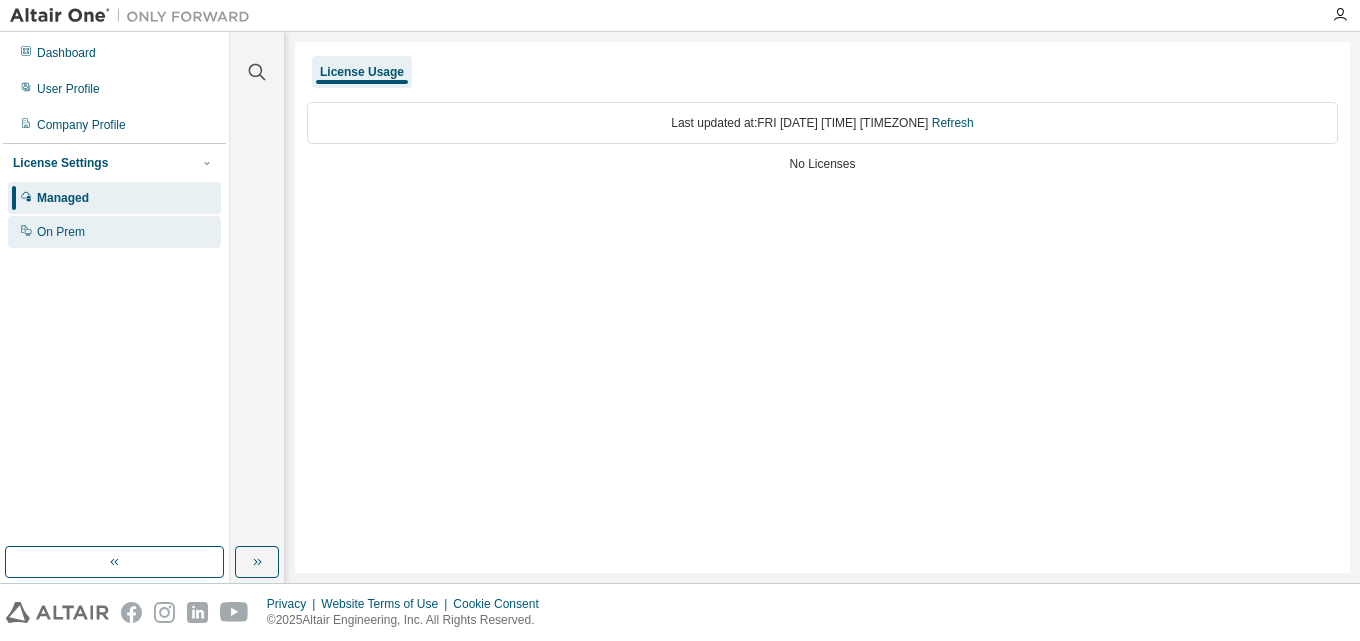 click on "On Prem" at bounding box center (114, 232) 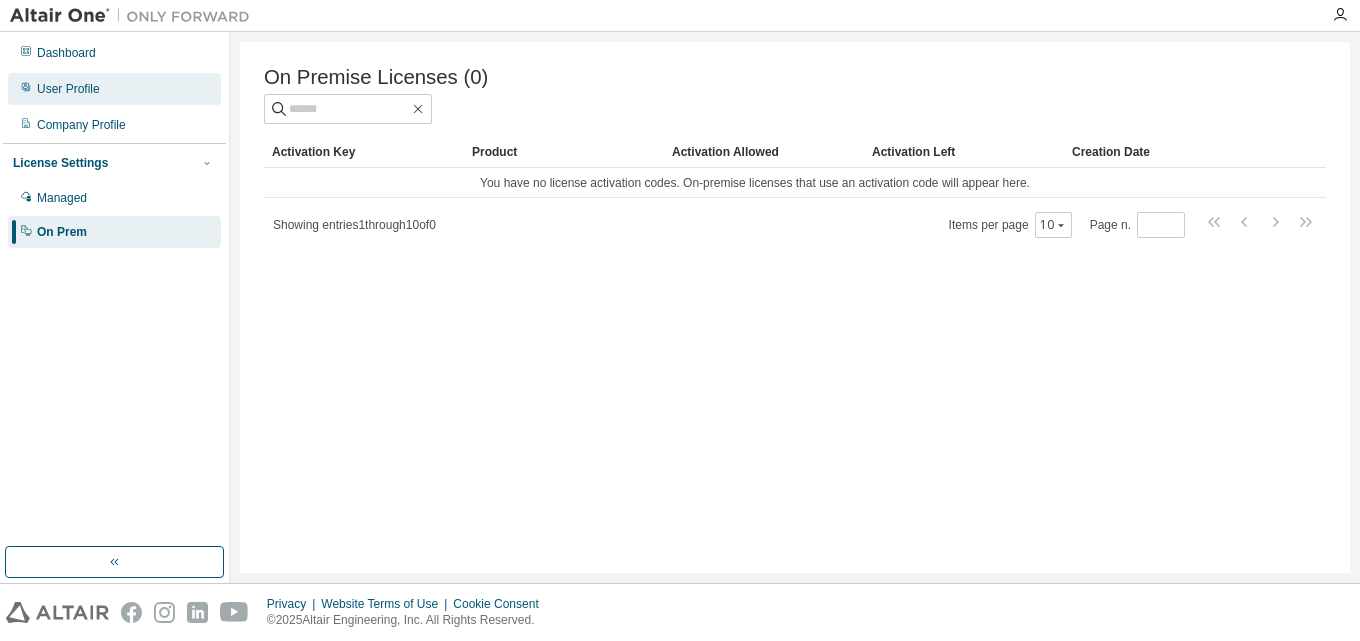 click on "User Profile" at bounding box center [114, 89] 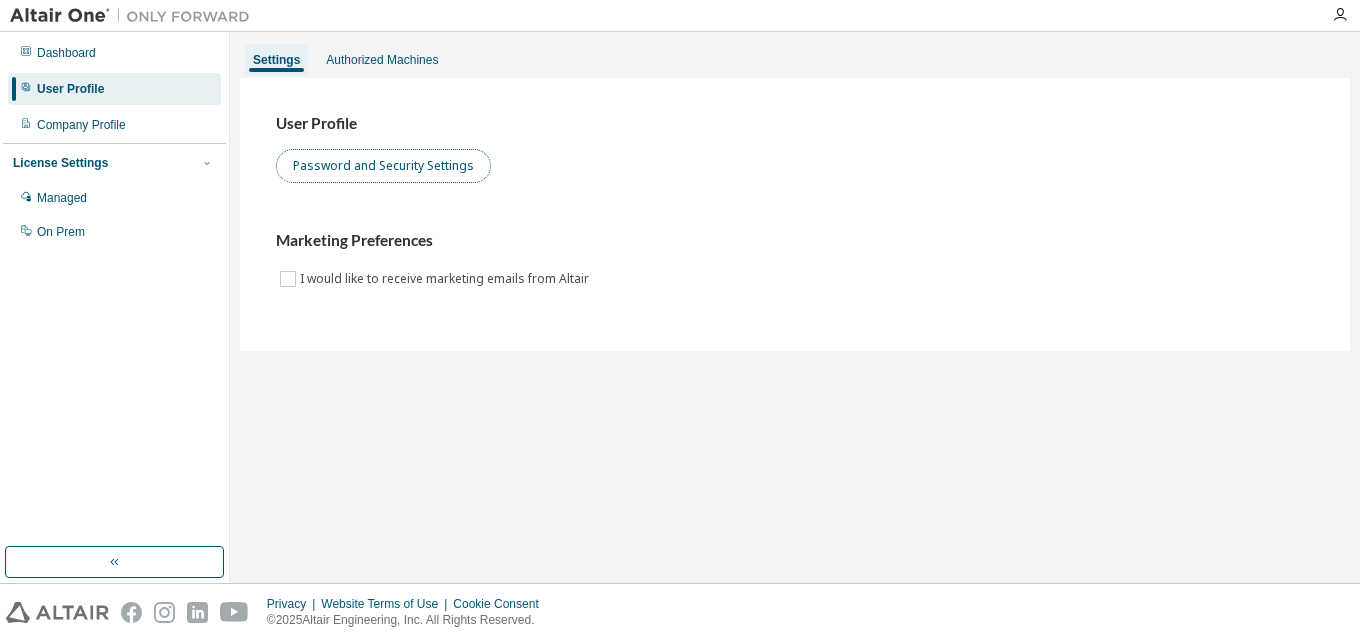 click on "Password and Security Settings" at bounding box center [383, 166] 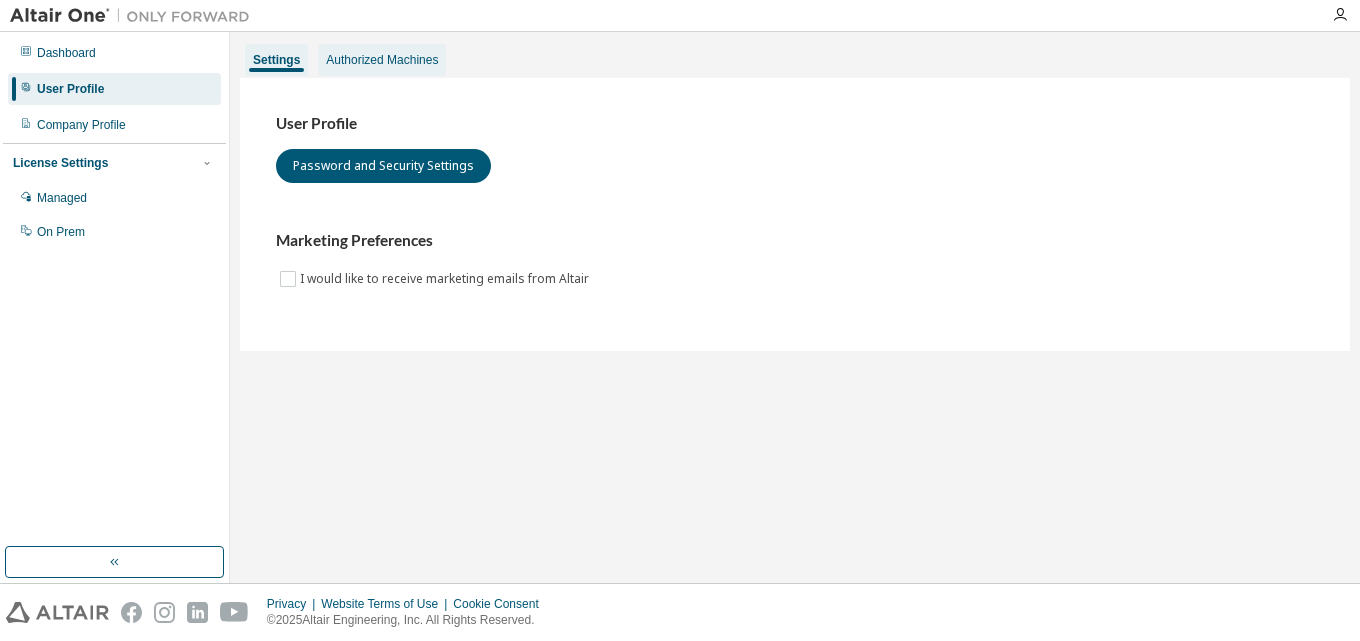 click on "Authorized Machines" at bounding box center (382, 60) 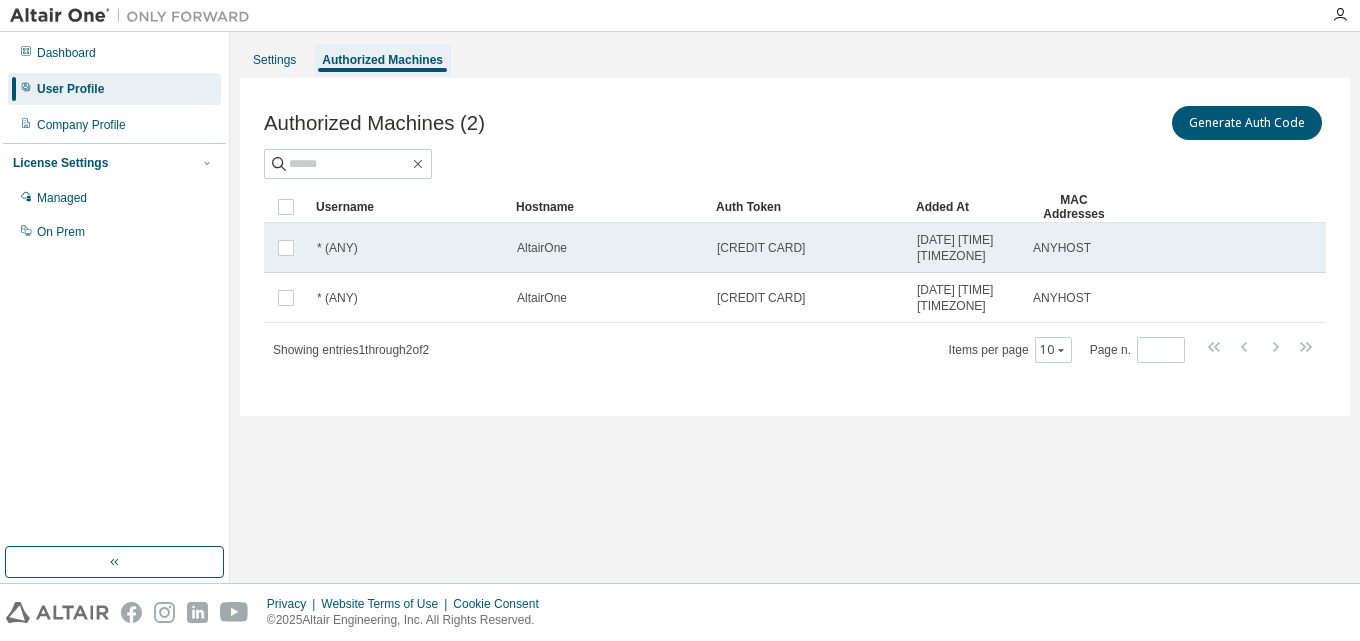 click on "df2e...5e3e" at bounding box center [808, 248] 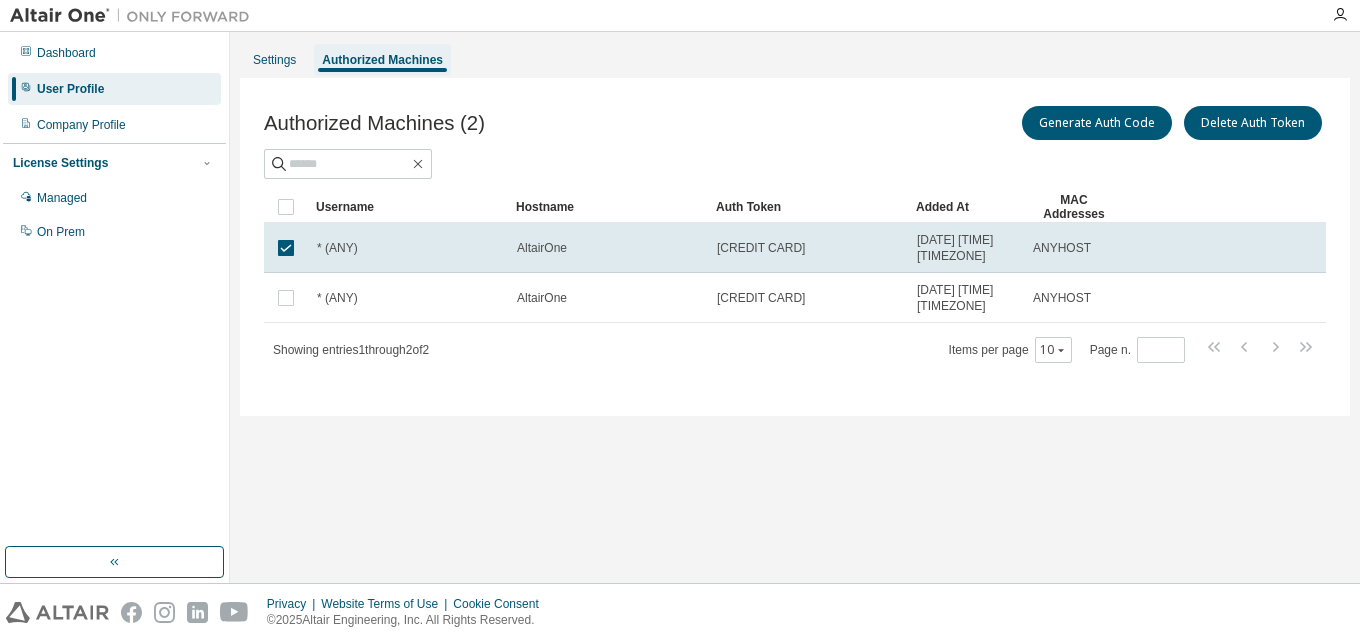click on "df2e...5e3e" at bounding box center [808, 248] 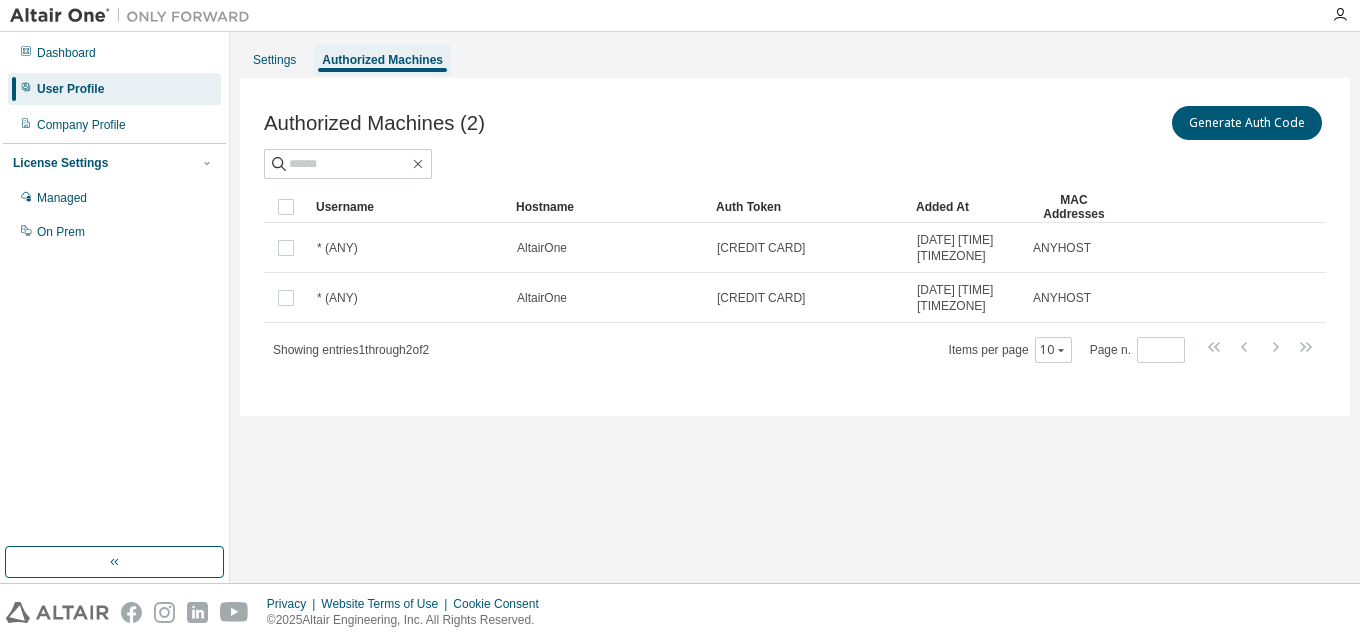 click on "df2e...5e3e" at bounding box center (808, 248) 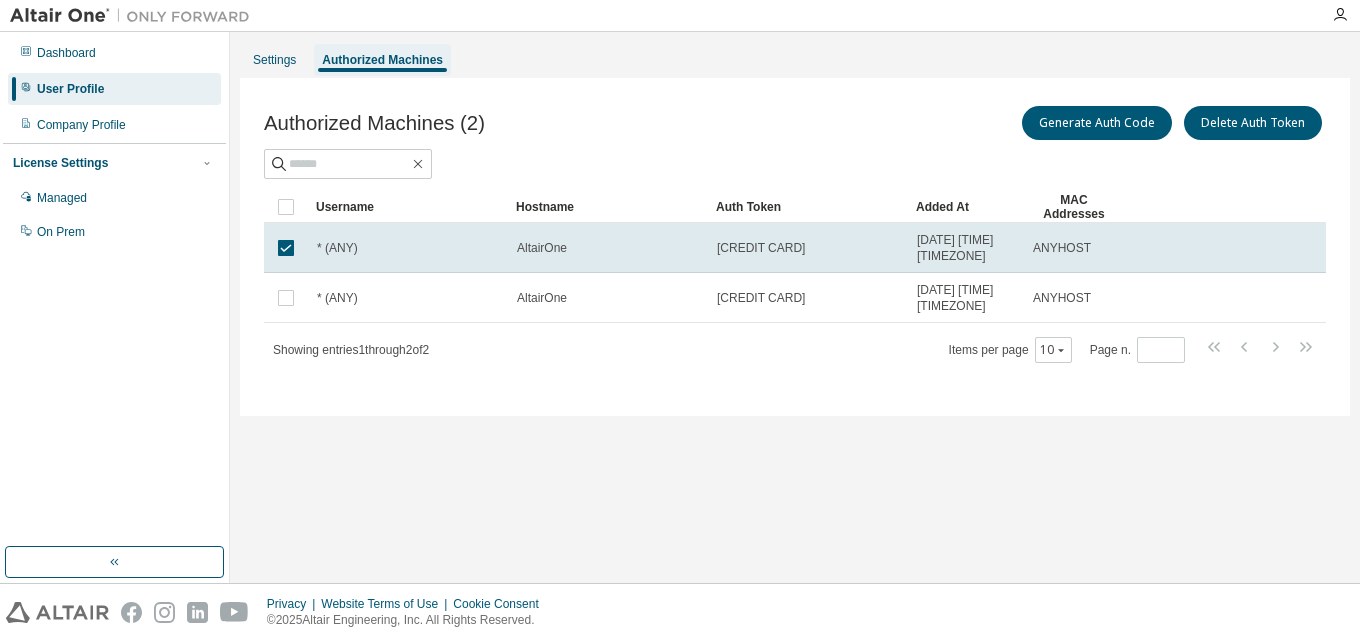 click on "df2e...5e3e" at bounding box center [808, 248] 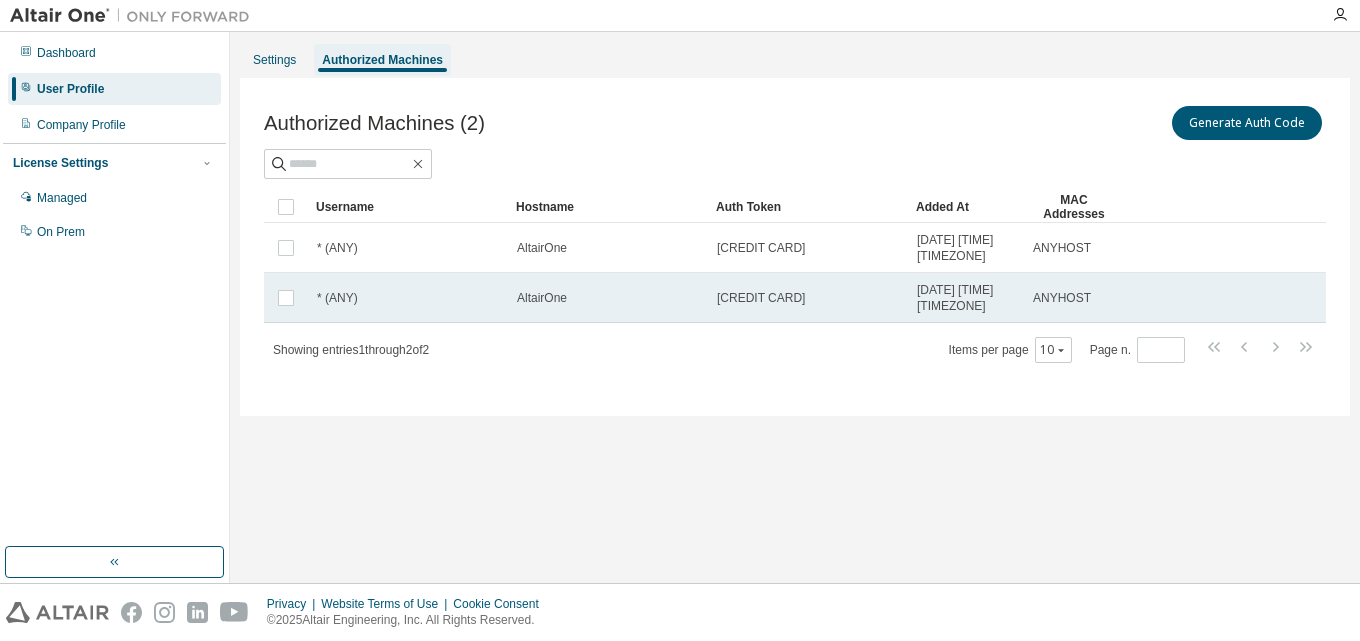 click on "* (ANY)" at bounding box center (408, 298) 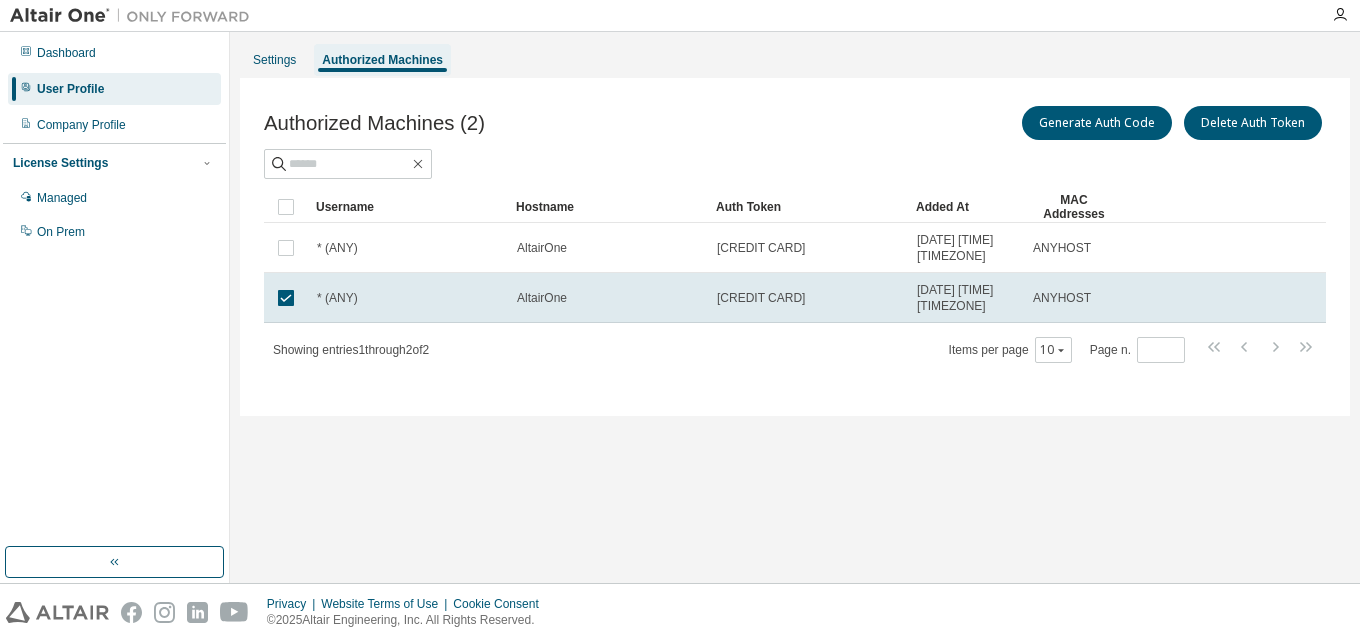 click on "* (ANY)" at bounding box center (408, 298) 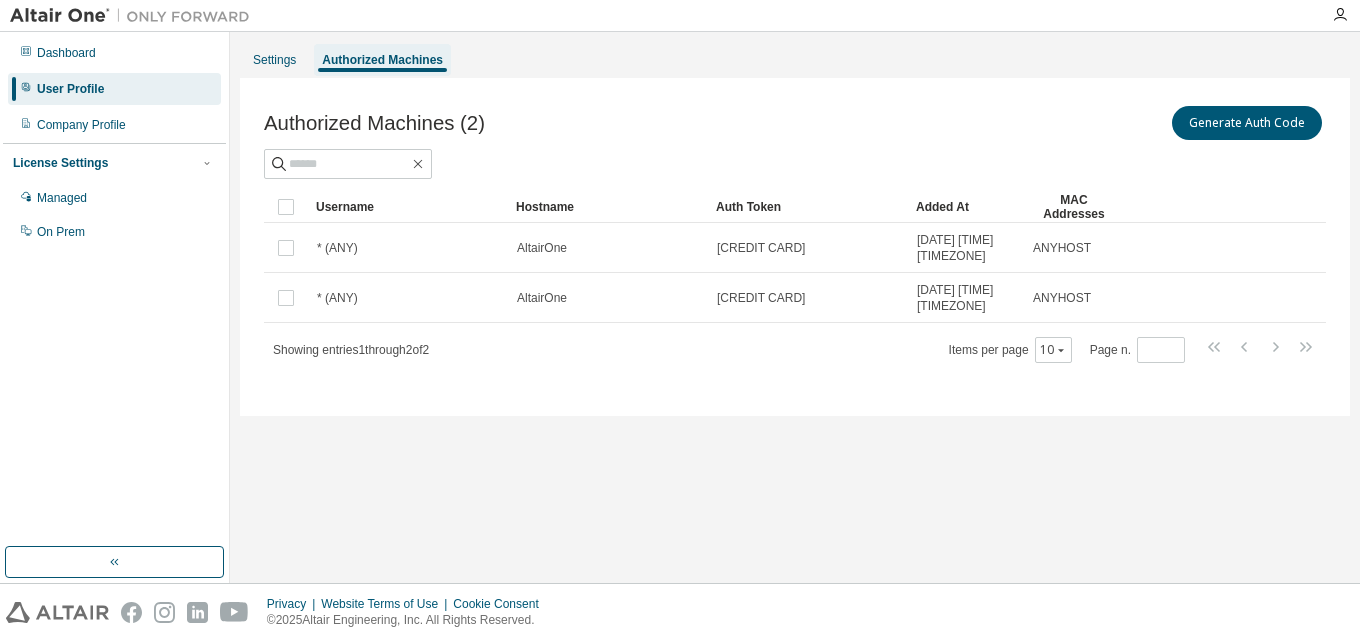 drag, startPoint x: 708, startPoint y: 164, endPoint x: 713, endPoint y: 181, distance: 17.720045 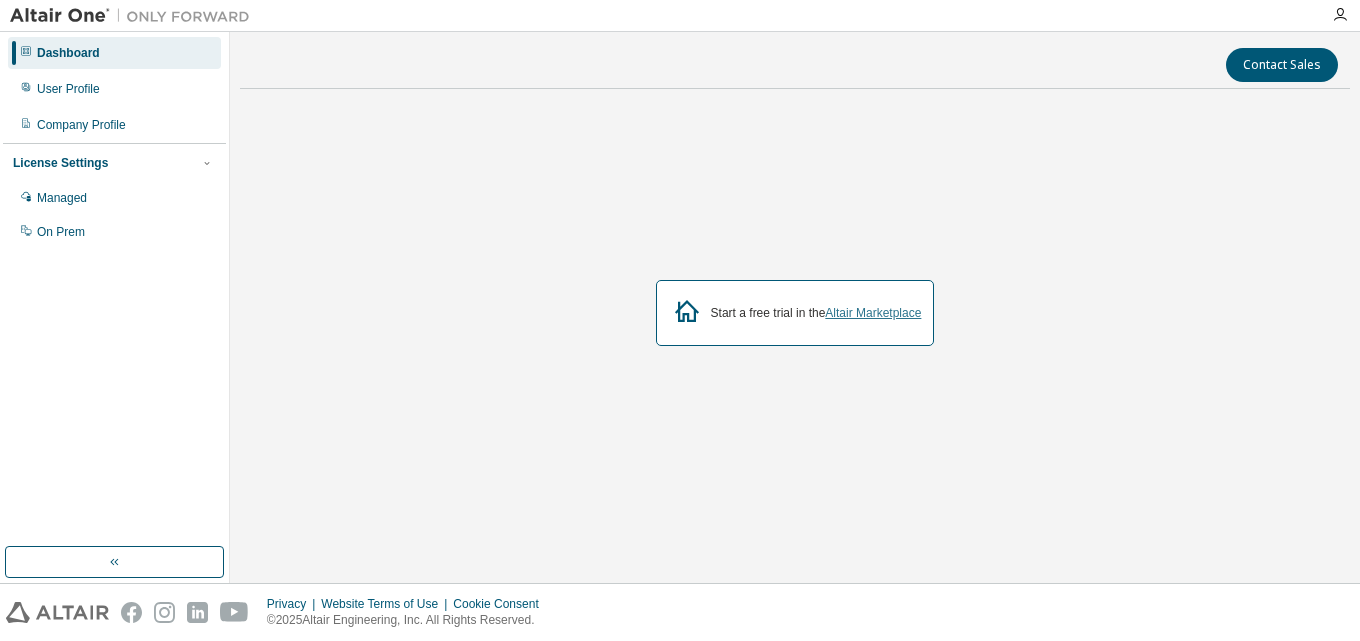 click on "Altair Marketplace" at bounding box center (873, 313) 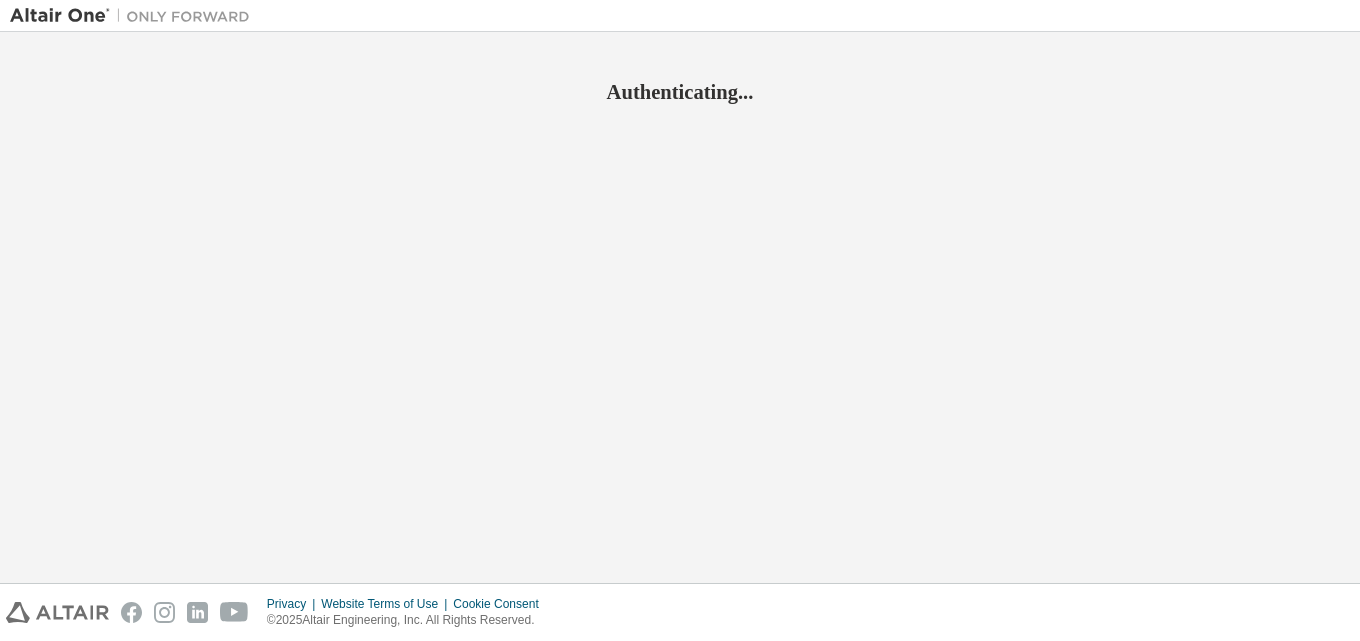 scroll, scrollTop: 0, scrollLeft: 0, axis: both 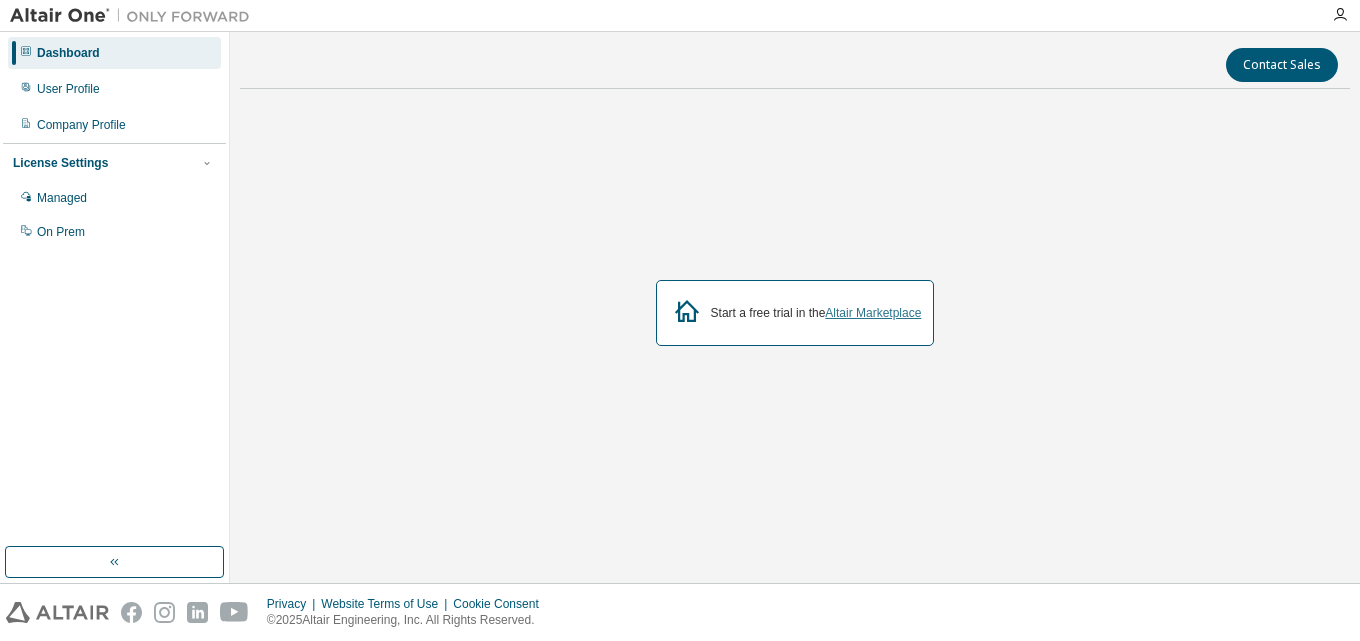 click on "Altair Marketplace" at bounding box center (873, 313) 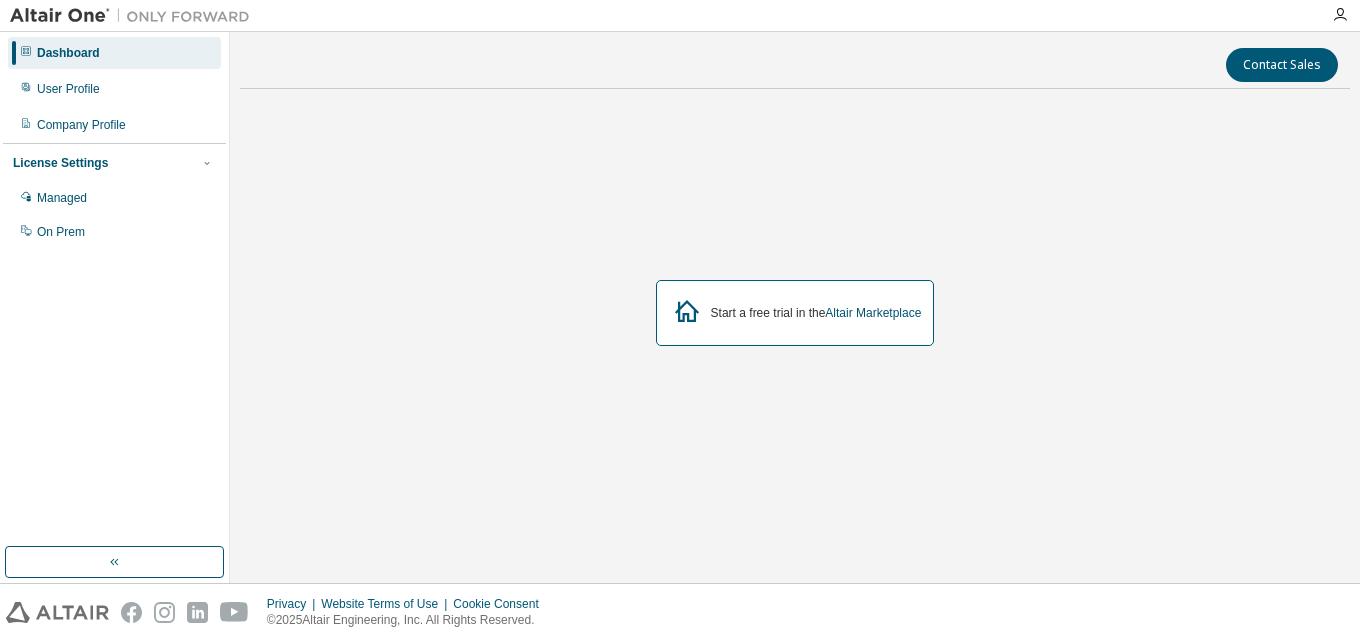 scroll, scrollTop: 0, scrollLeft: 0, axis: both 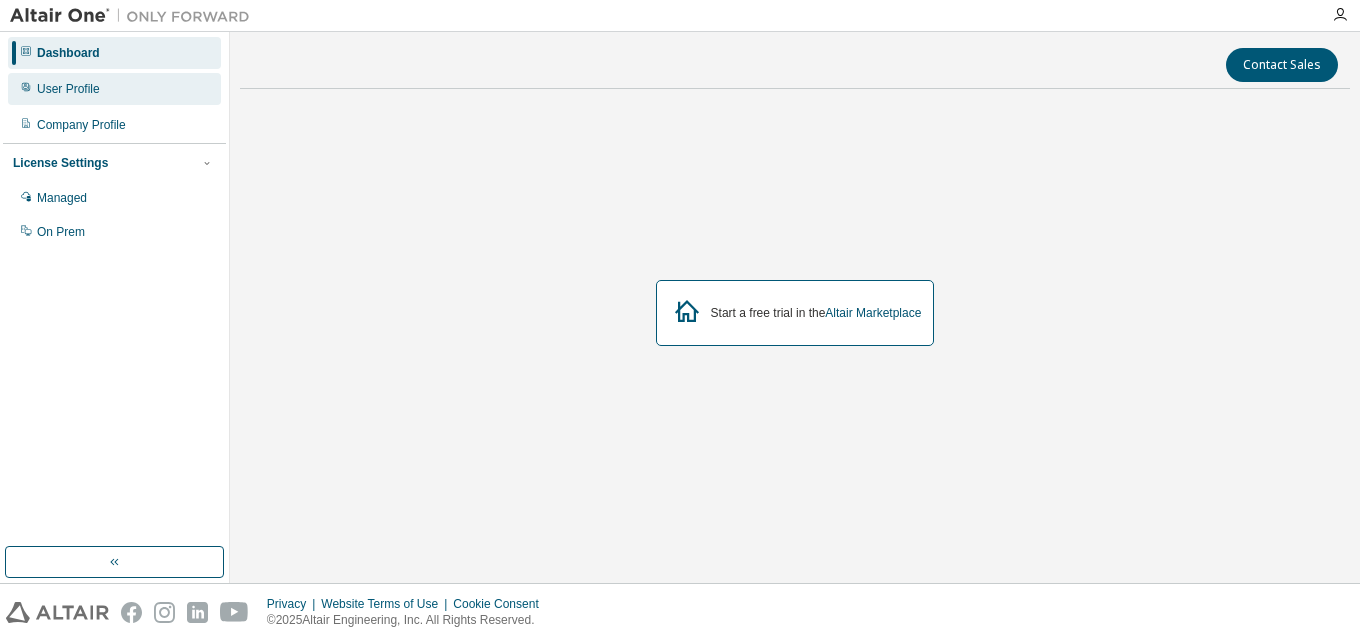 click on "User Profile" at bounding box center [114, 89] 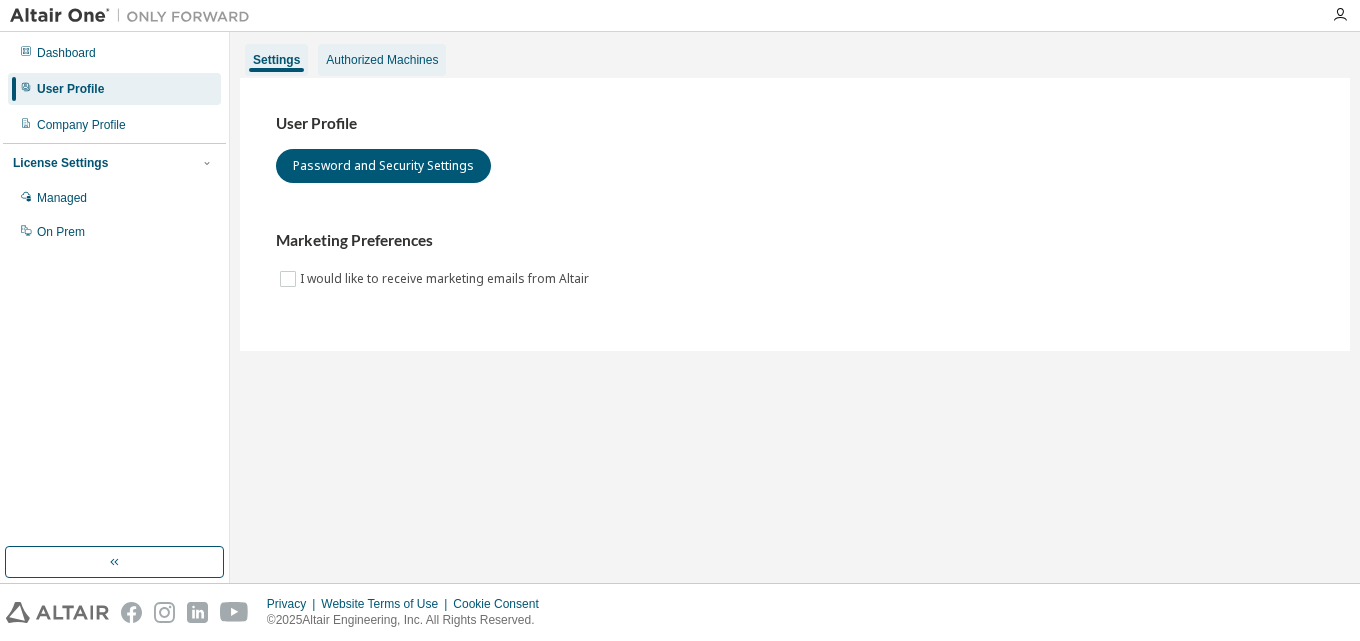 click on "Authorized Machines" at bounding box center [382, 60] 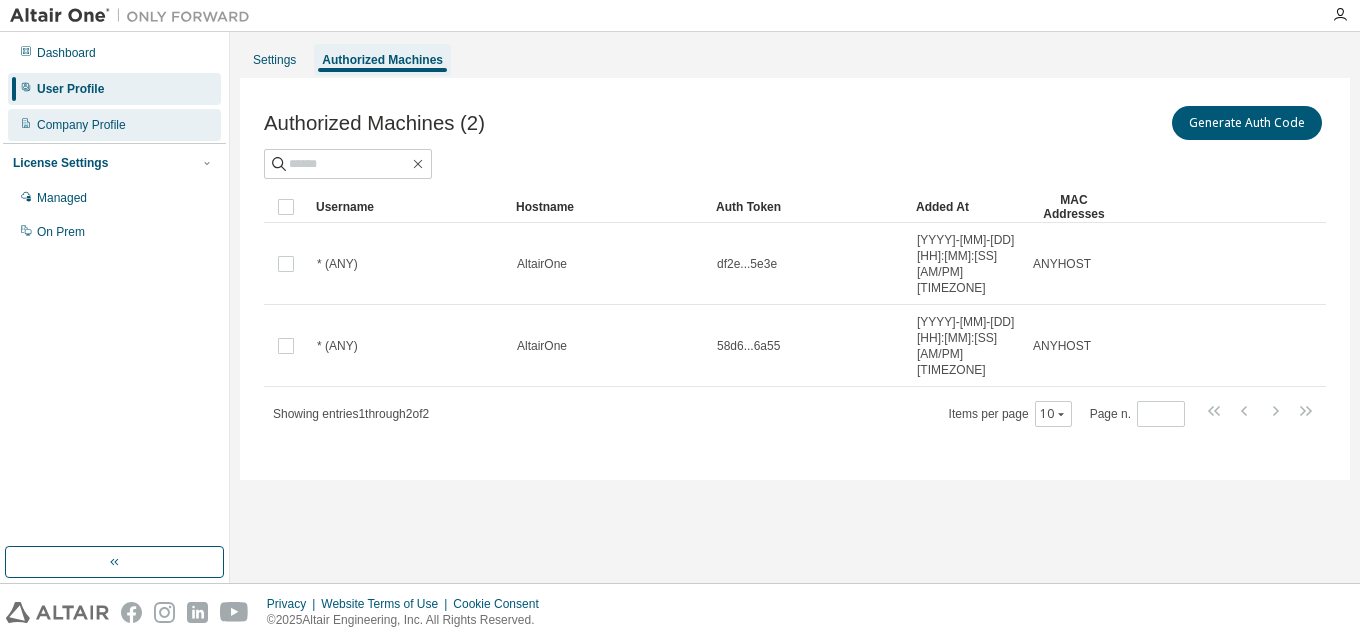 click on "Company Profile" at bounding box center (114, 125) 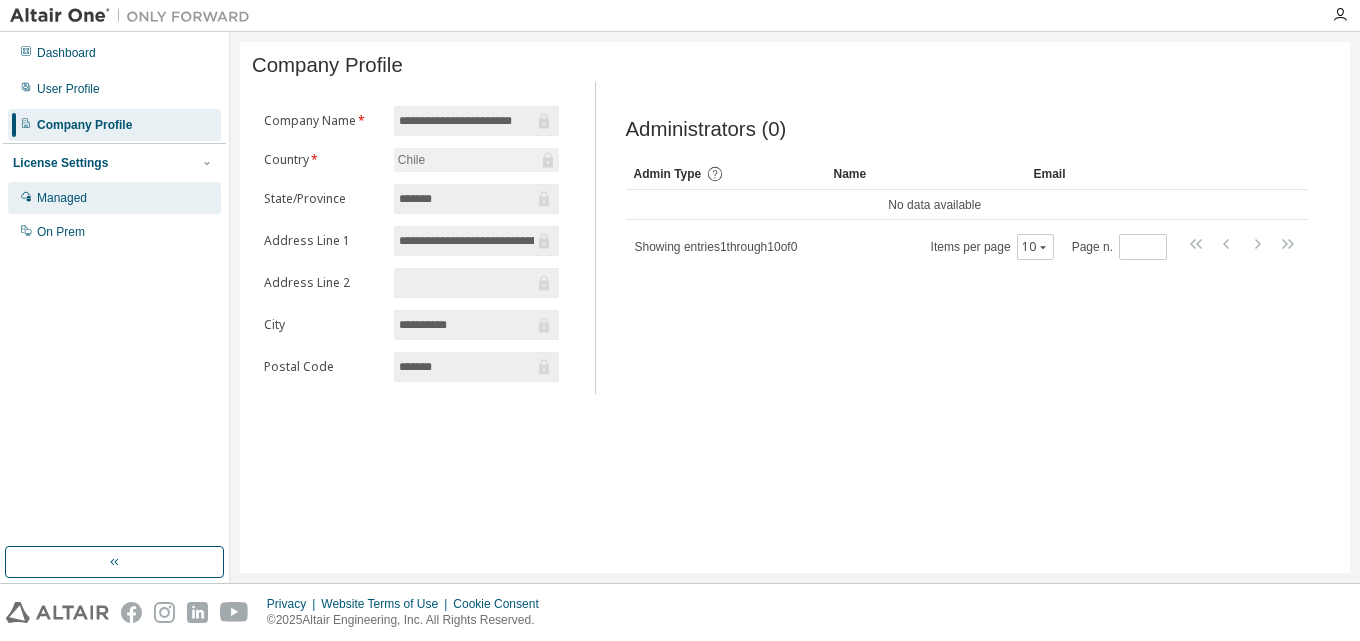 click on "Managed" at bounding box center [114, 198] 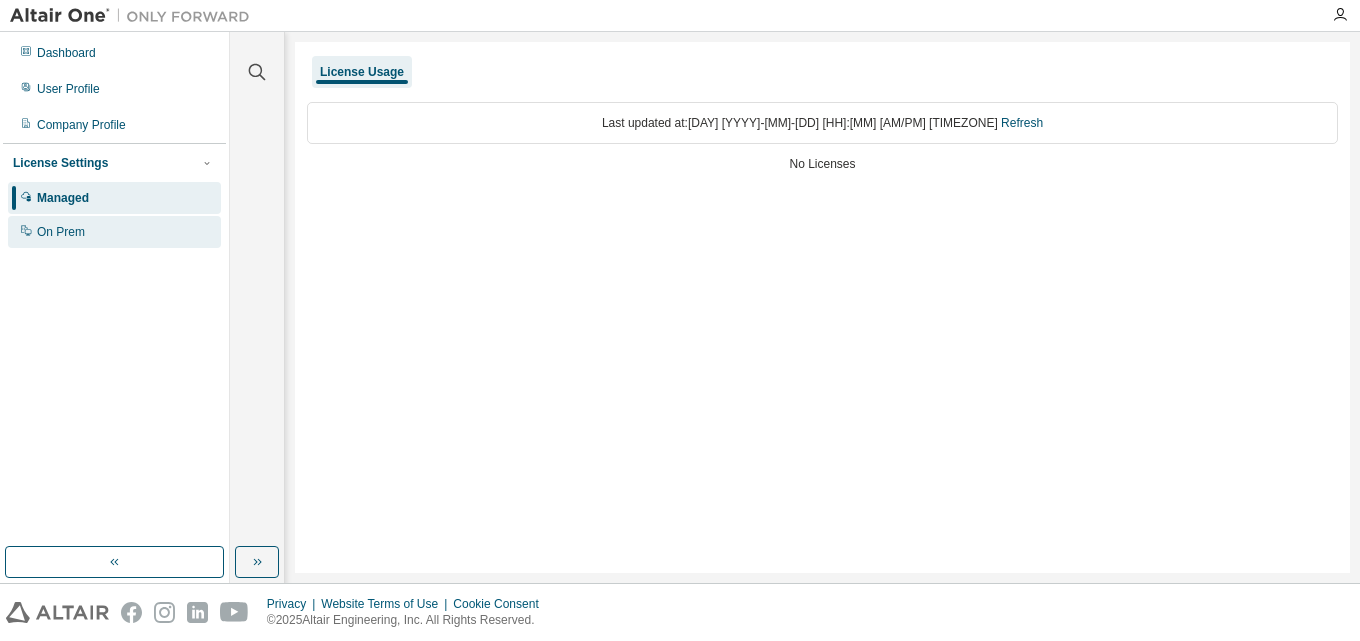 click on "On Prem" at bounding box center (114, 232) 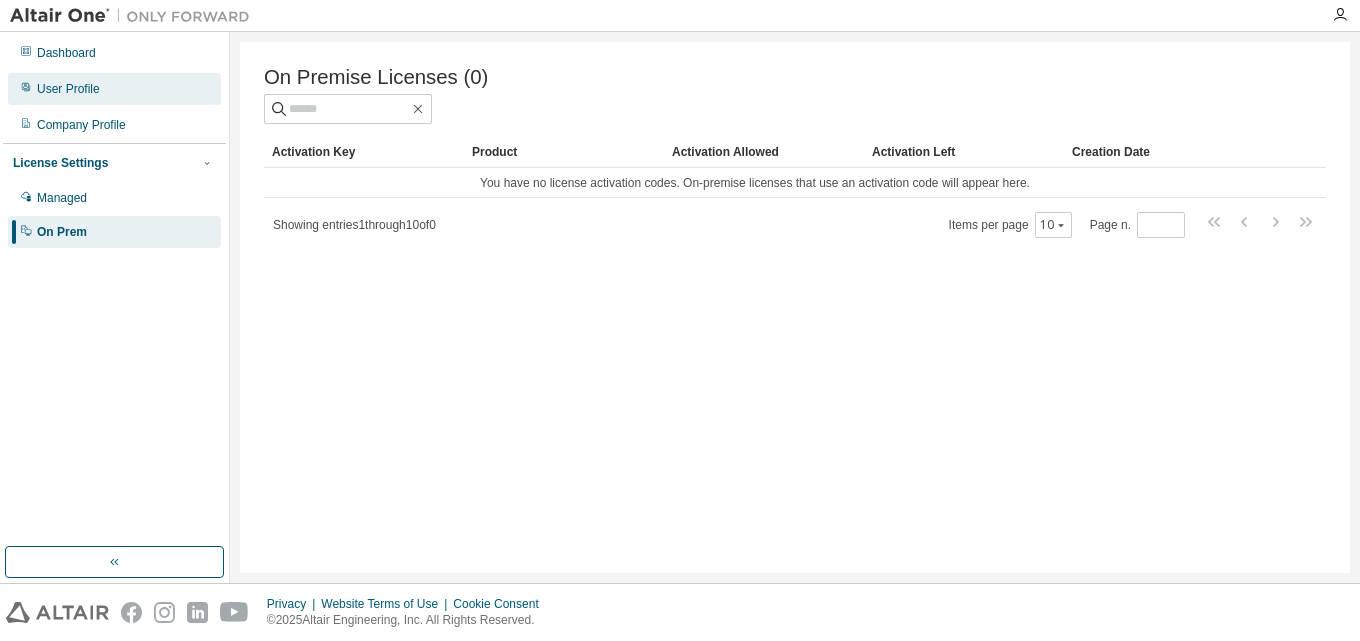 click on "User Profile" at bounding box center (114, 89) 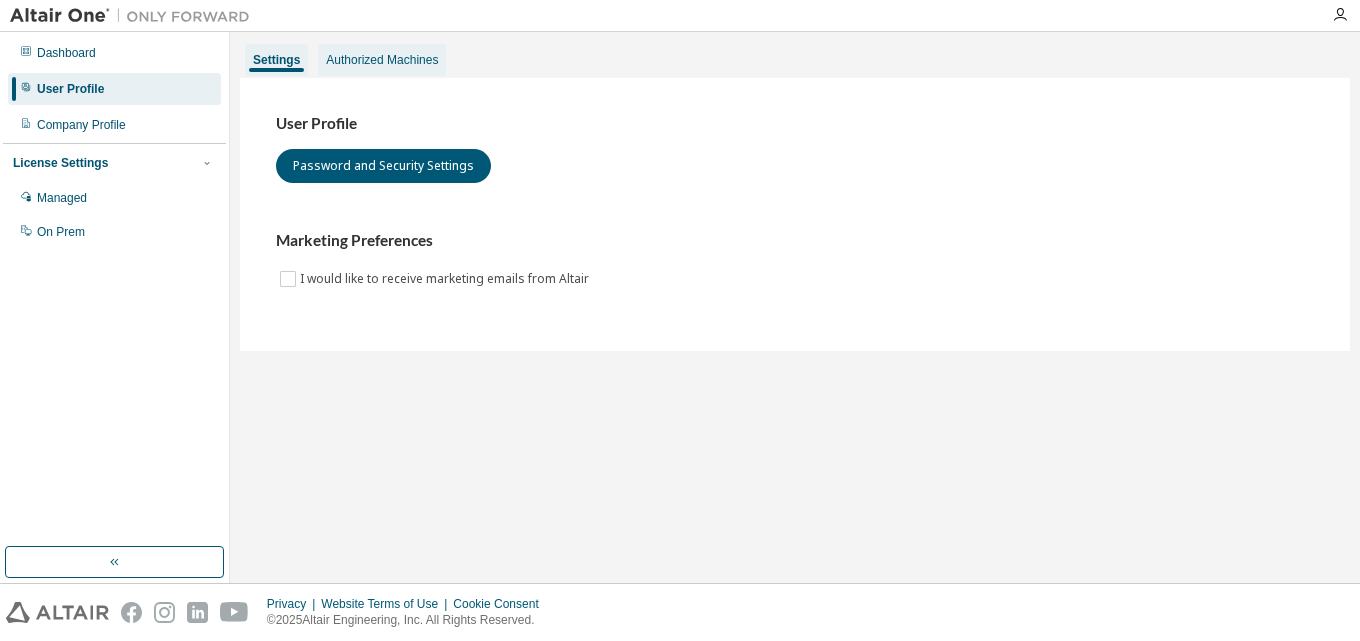 click on "Authorized Machines" at bounding box center (382, 60) 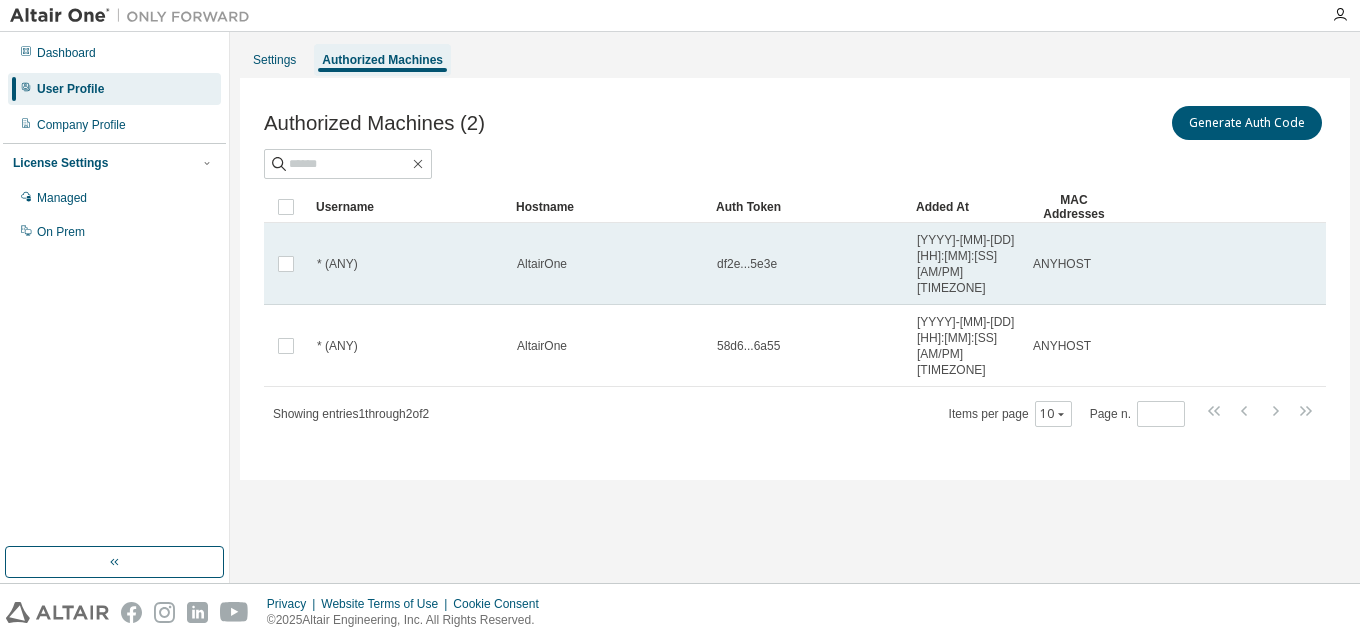 click on "df2e...5e3e" at bounding box center [747, 264] 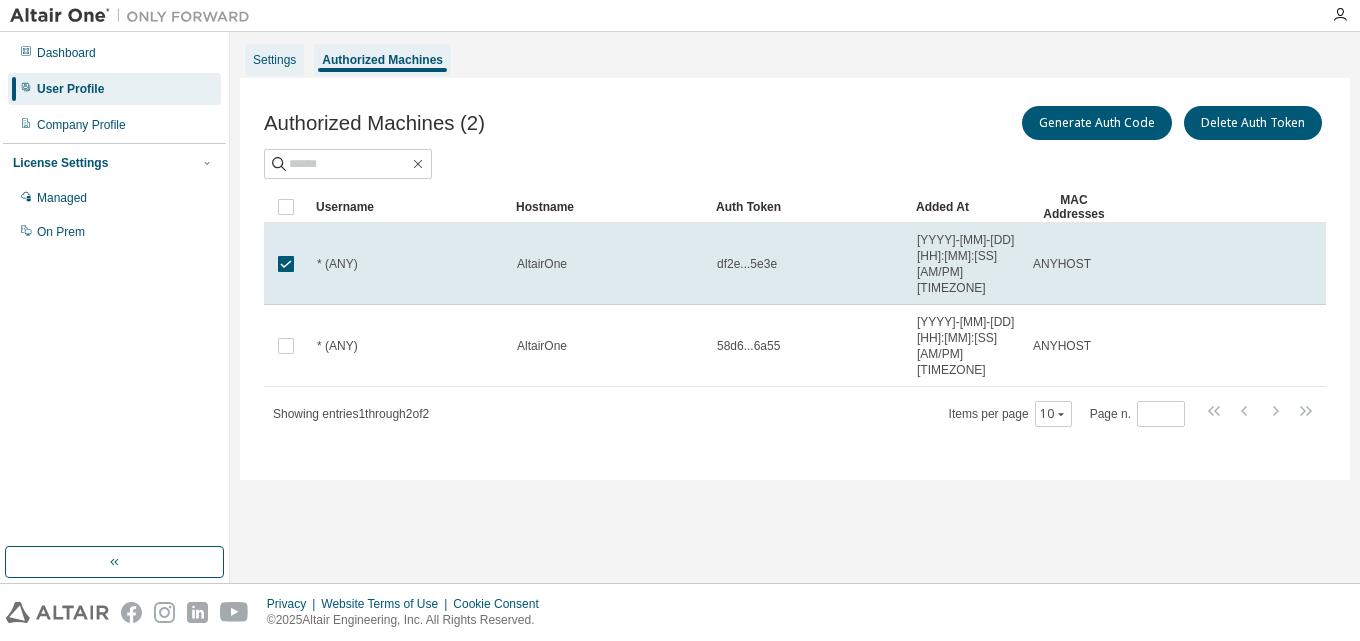 click on "Settings" at bounding box center [274, 60] 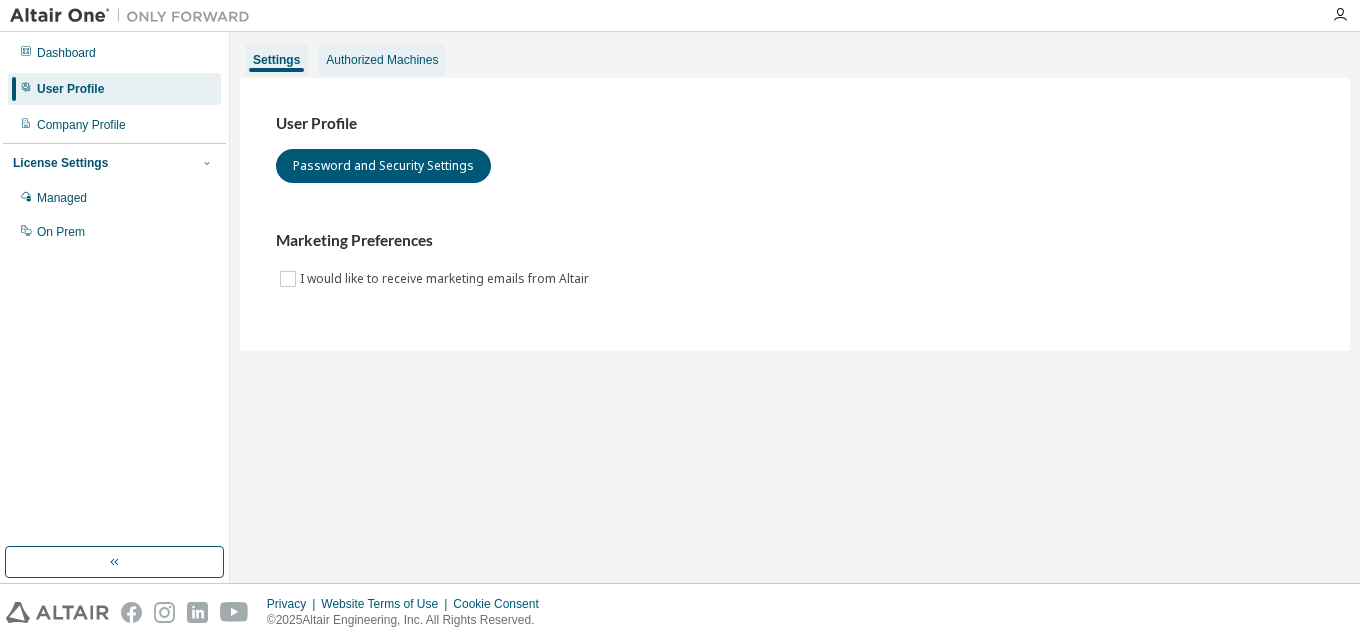 click on "Authorized Machines" at bounding box center (382, 60) 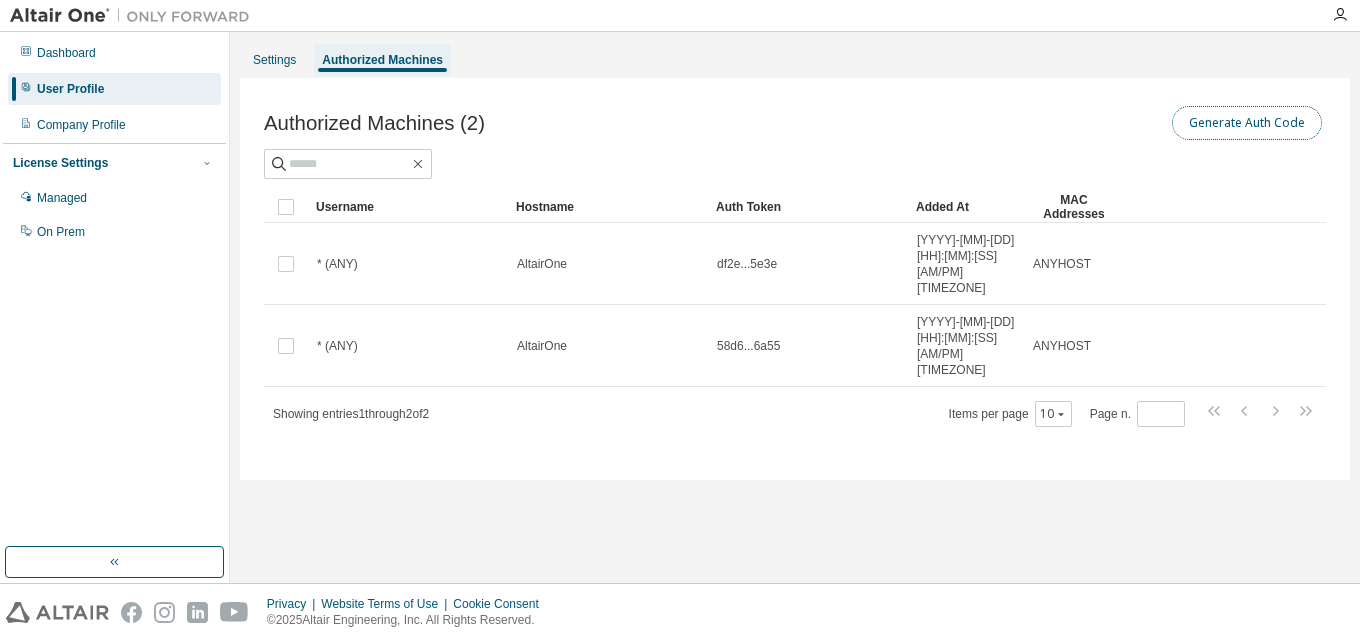 click on "Generate Auth Code" at bounding box center (1247, 123) 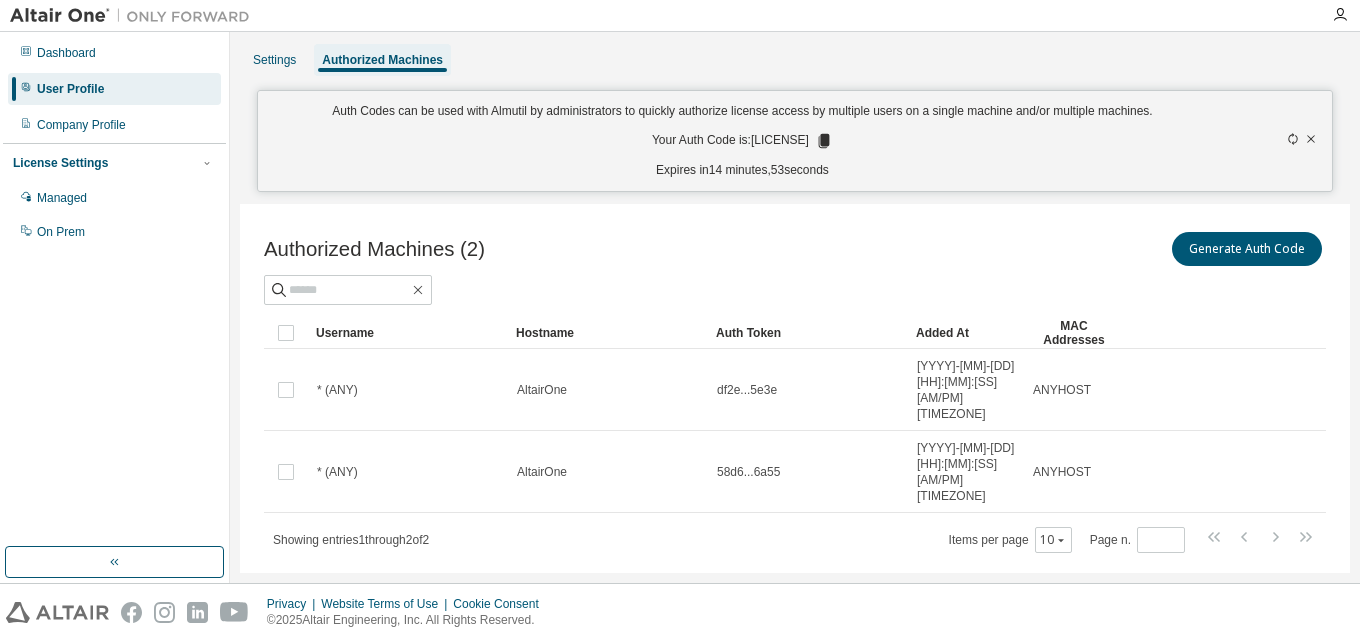 click 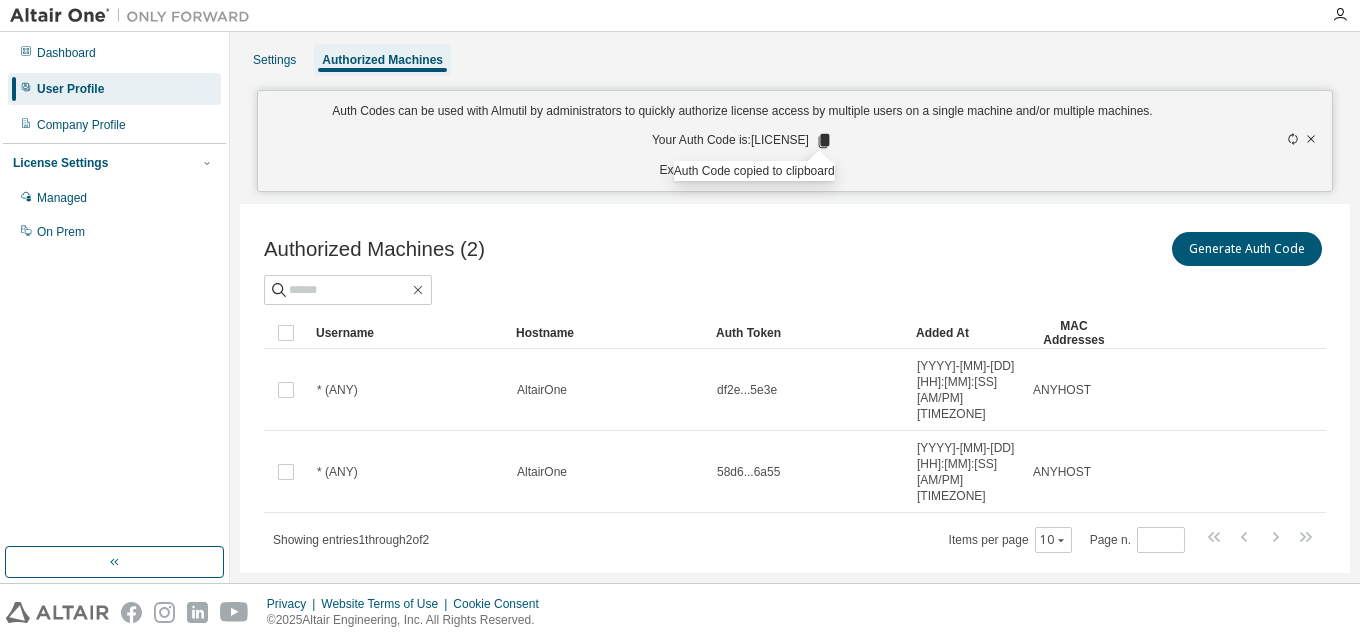 click on "Authorized Machines (2) Generate Auth Code" at bounding box center [795, 249] 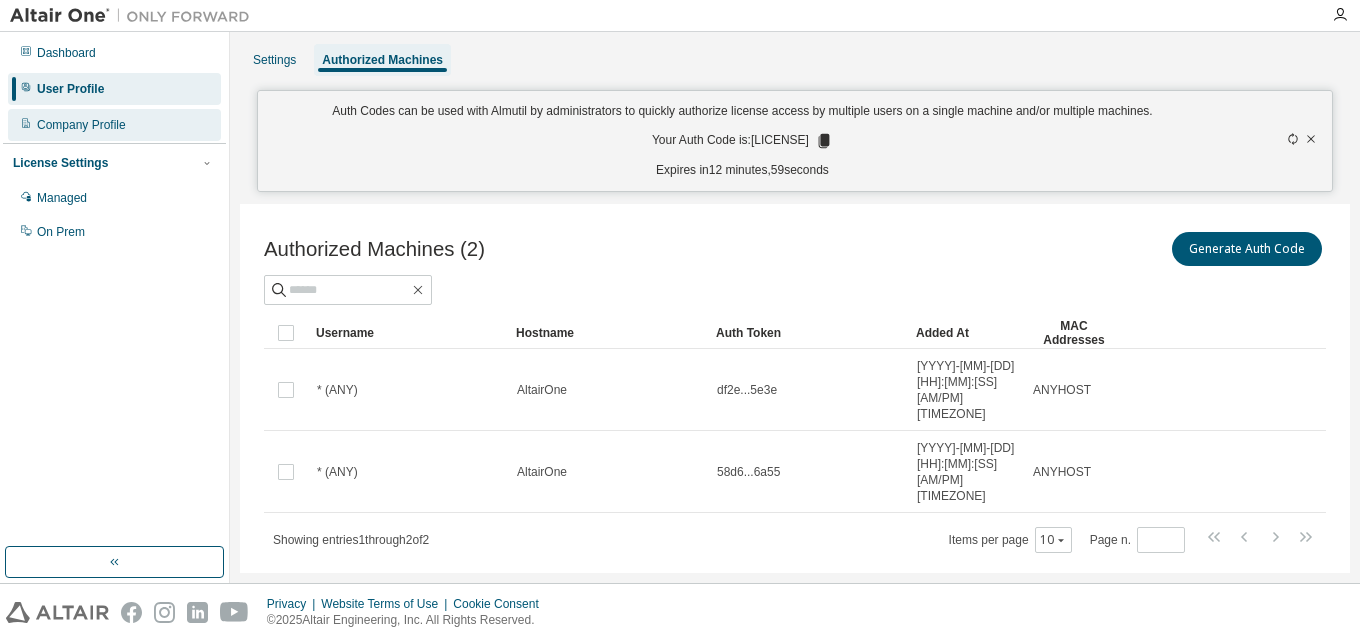 click on "Company Profile" at bounding box center (81, 125) 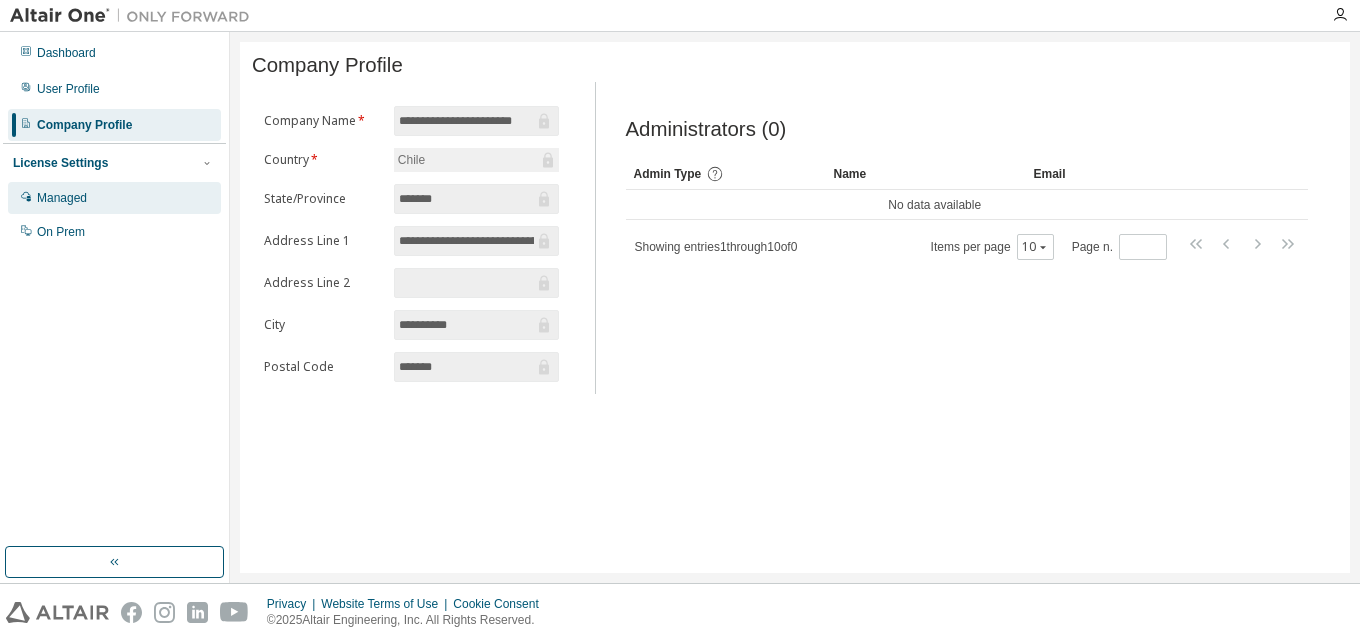 click on "Managed" at bounding box center [114, 198] 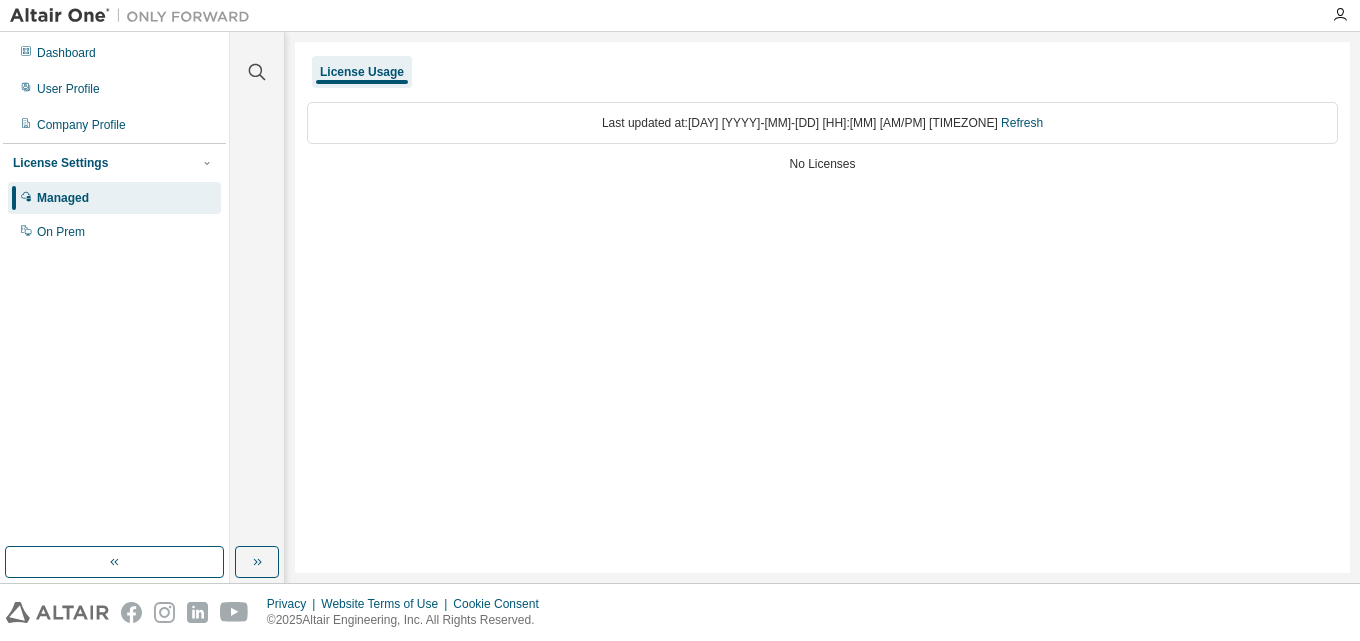 drag, startPoint x: 704, startPoint y: 241, endPoint x: 723, endPoint y: 224, distance: 25.495098 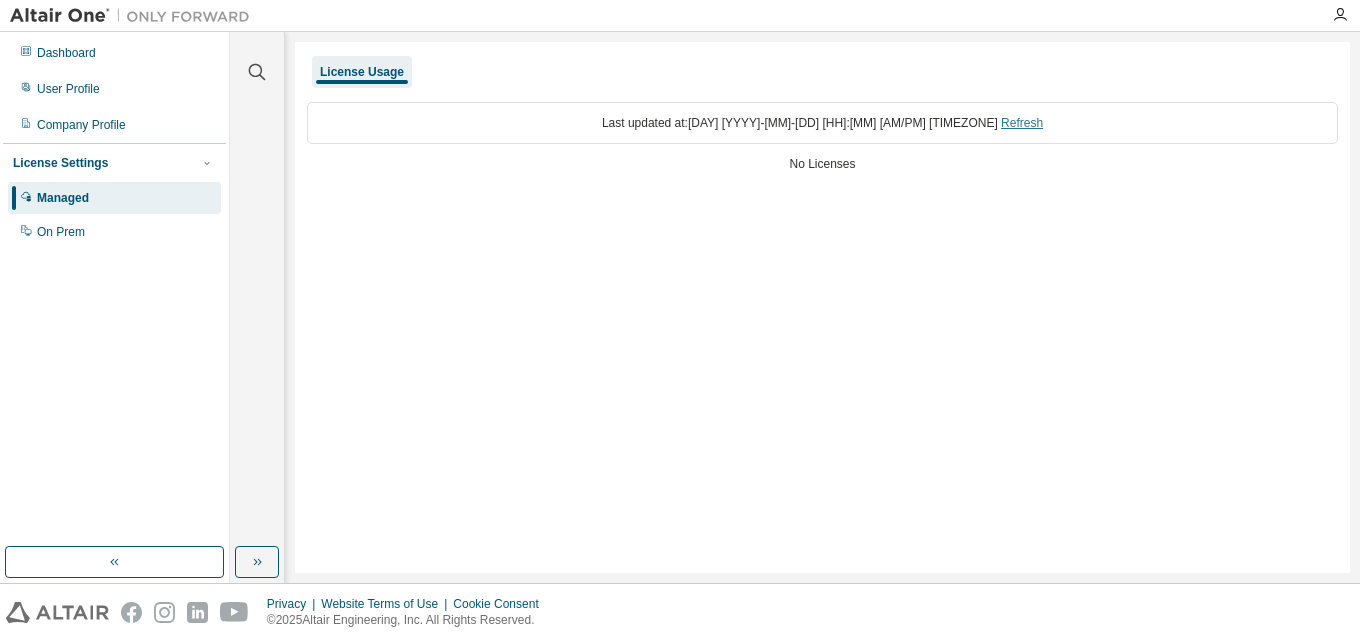 click on "Refresh" at bounding box center (1022, 123) 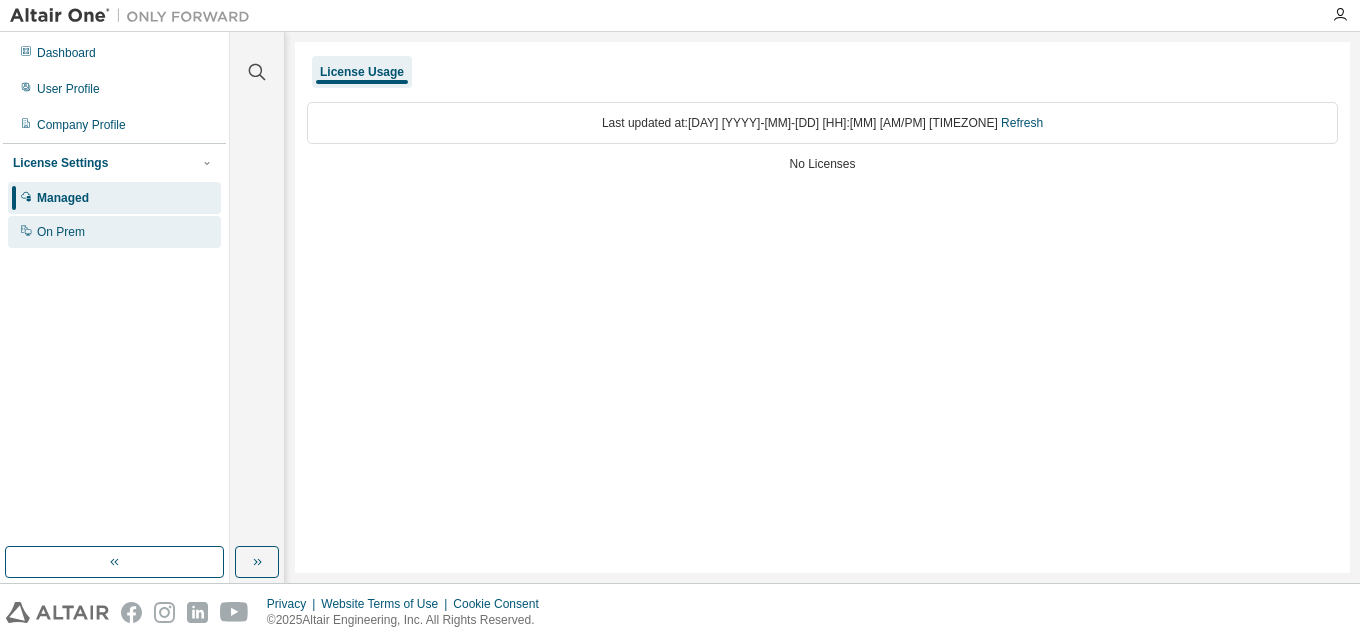 click on "On Prem" at bounding box center (114, 232) 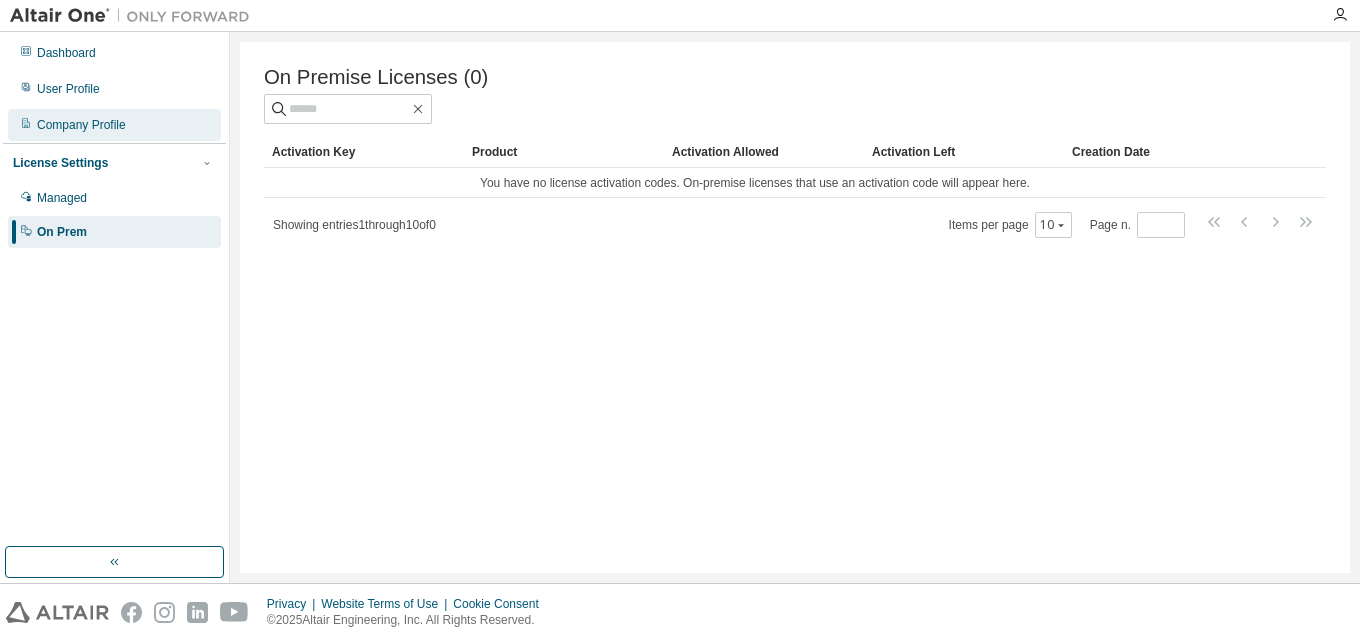 click on "Company Profile" at bounding box center [81, 125] 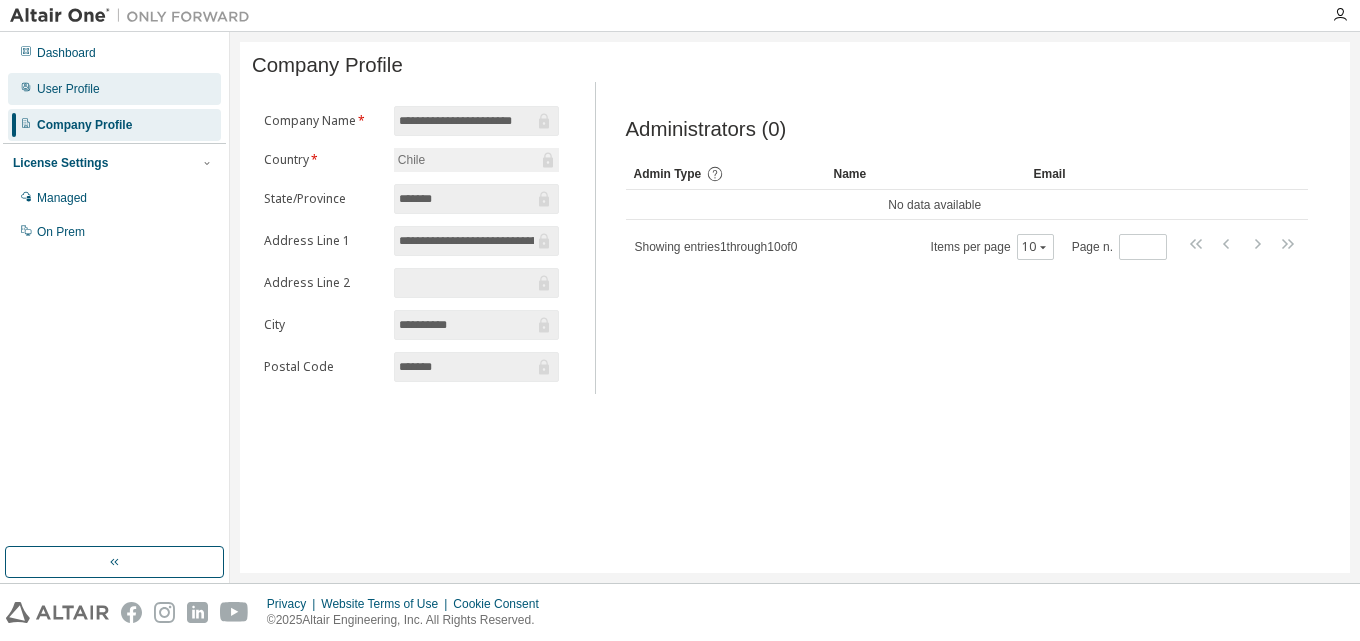 click on "User Profile" at bounding box center [68, 89] 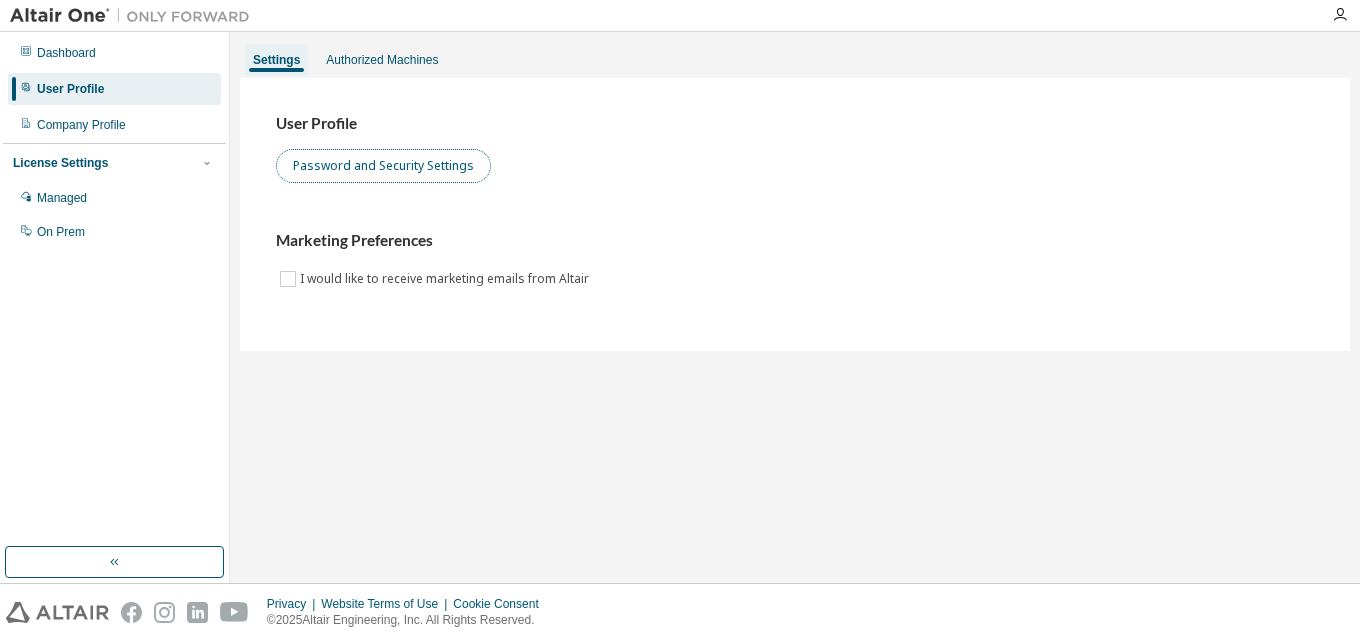 click on "Password and Security Settings" at bounding box center [383, 166] 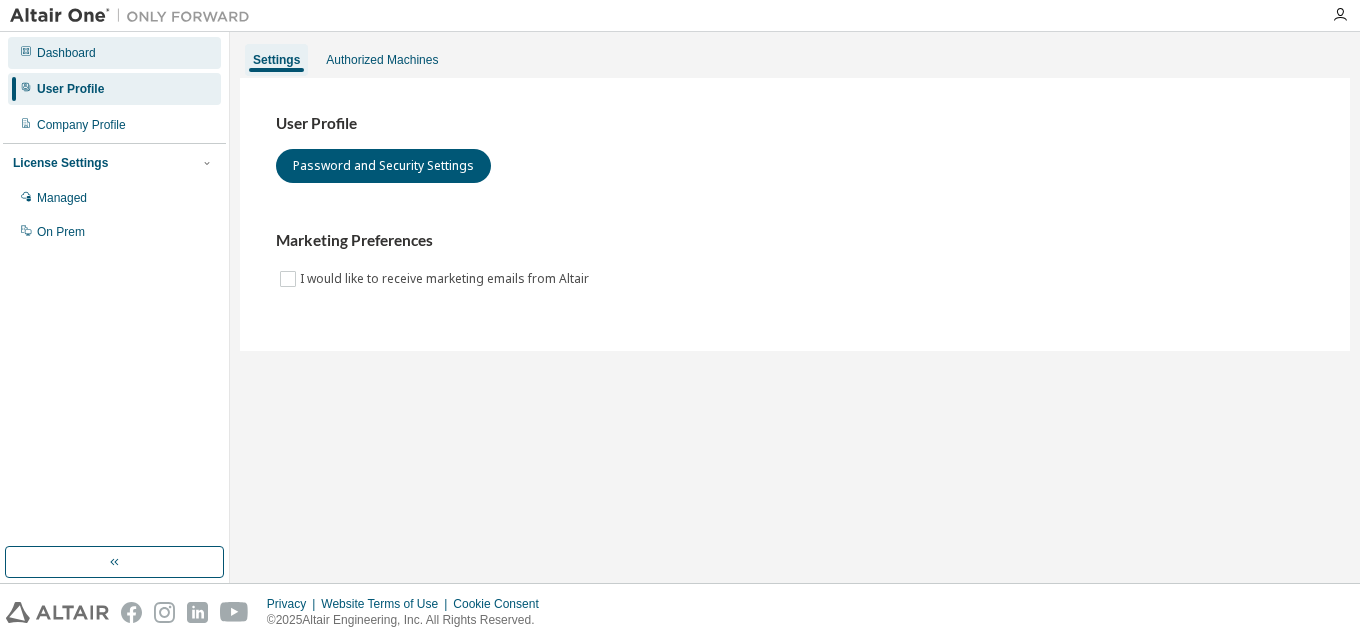 click on "Dashboard" at bounding box center (114, 53) 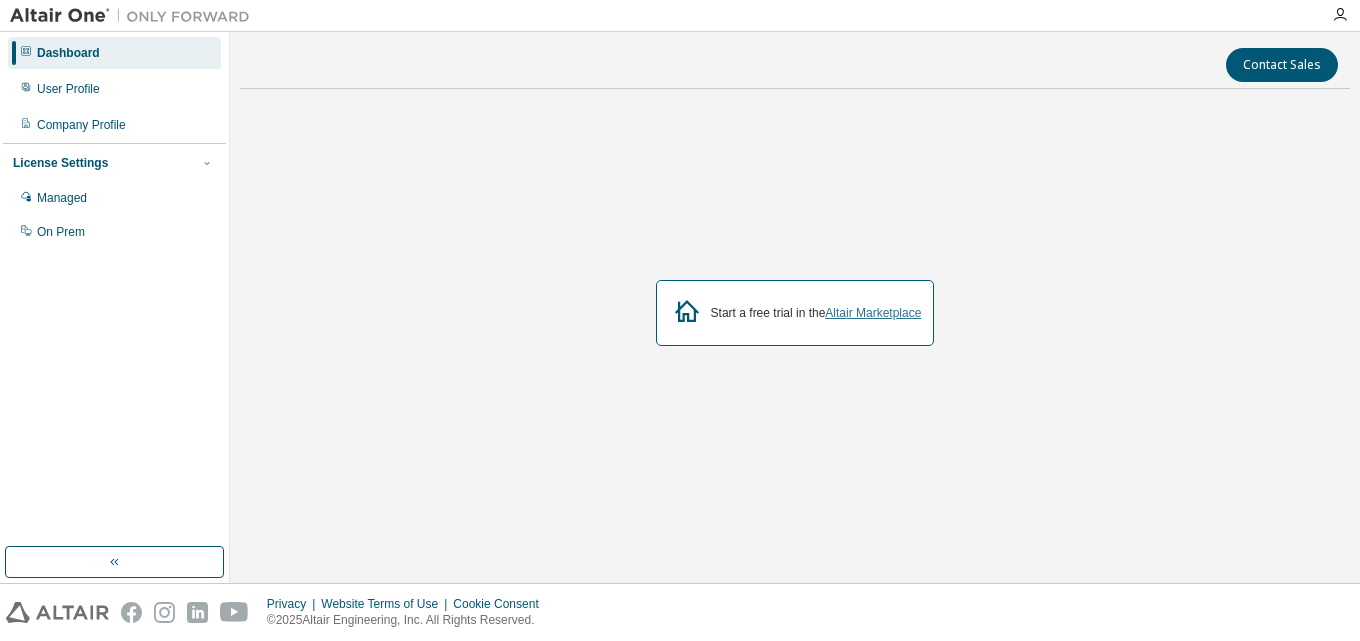 click on "Altair Marketplace" at bounding box center (873, 313) 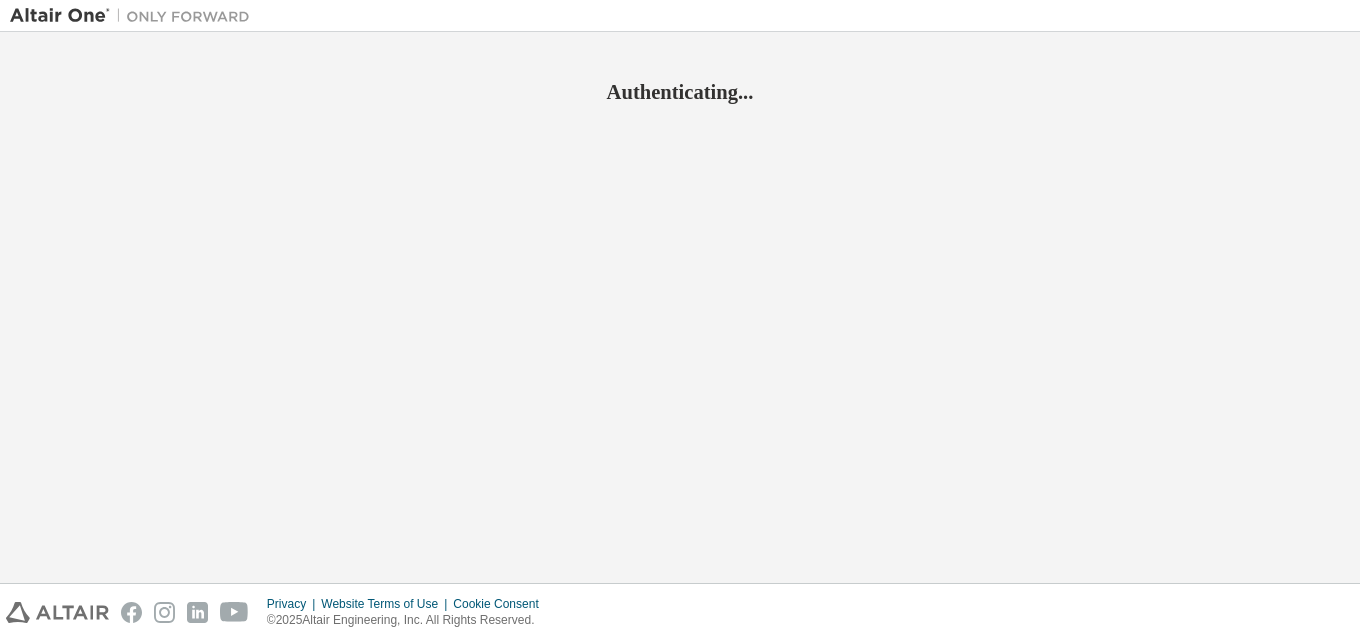 scroll, scrollTop: 0, scrollLeft: 0, axis: both 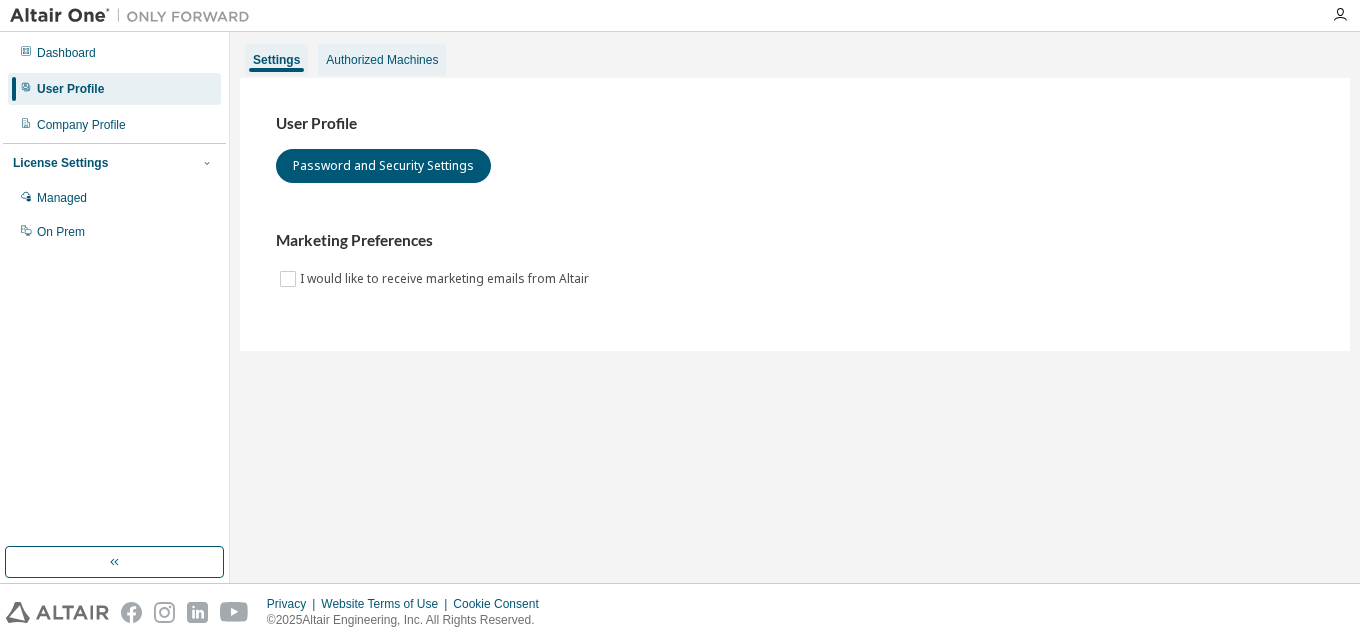 click on "Authorized Machines" at bounding box center [382, 60] 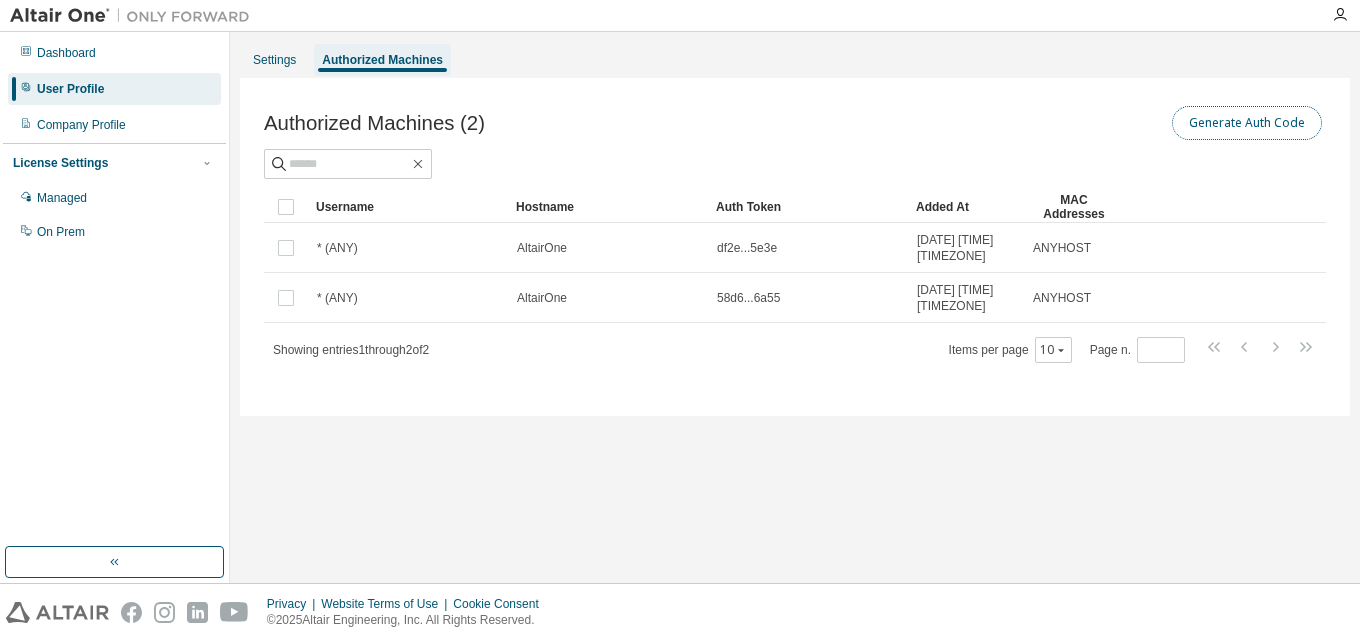 click on "Generate Auth Code" at bounding box center (1247, 123) 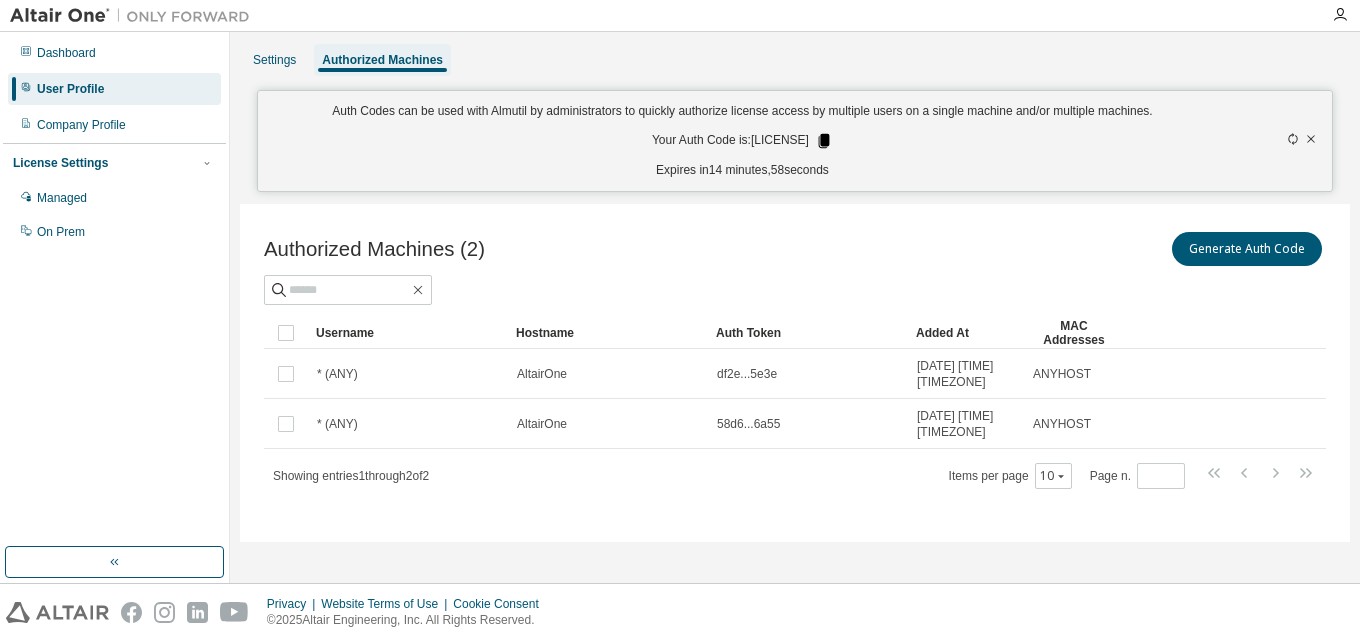 click 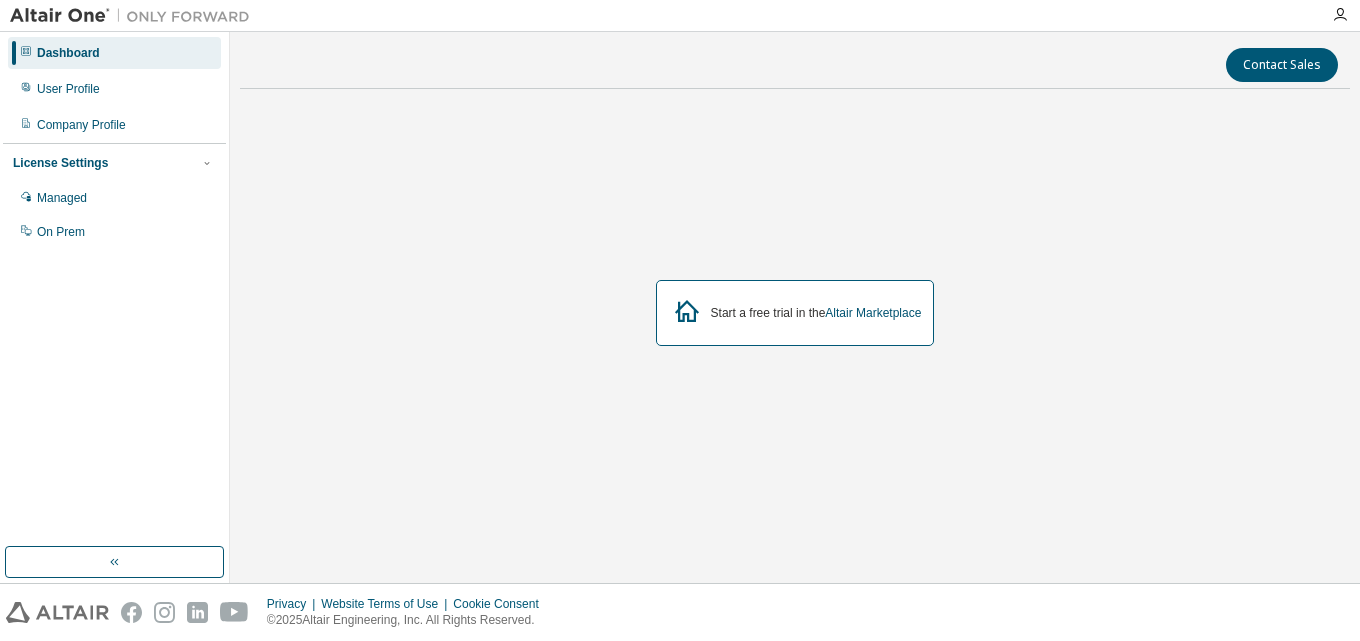 scroll, scrollTop: 0, scrollLeft: 0, axis: both 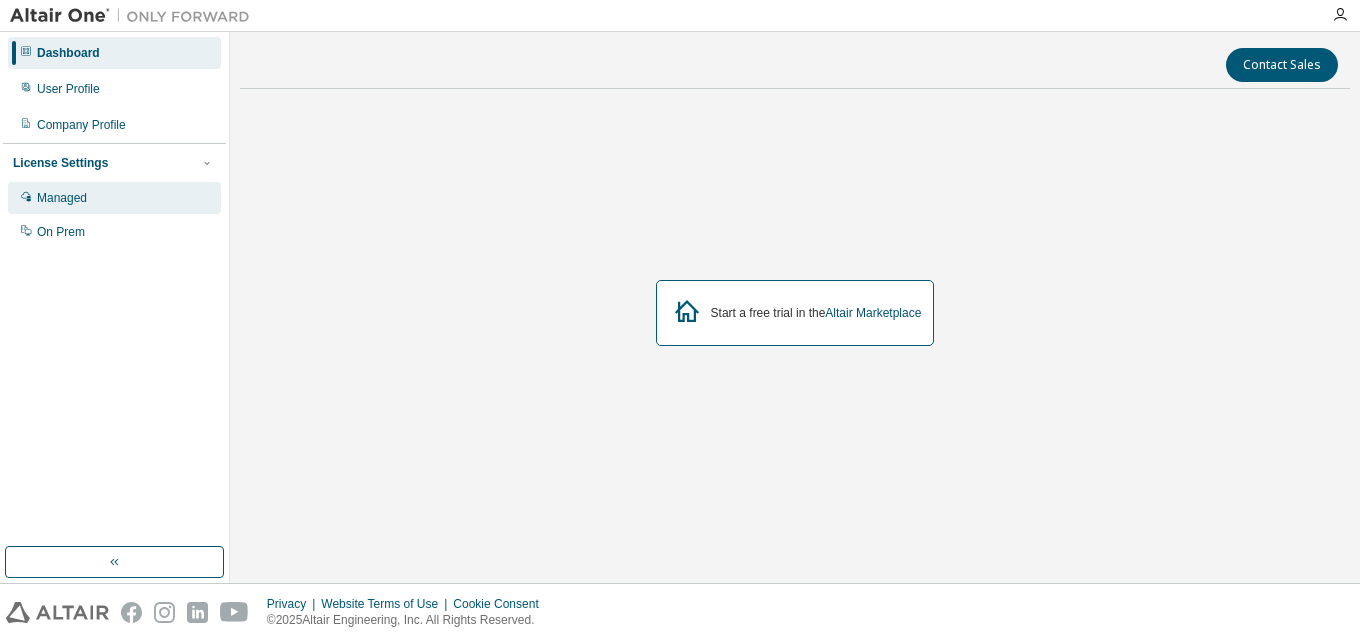 click on "Managed" at bounding box center (62, 198) 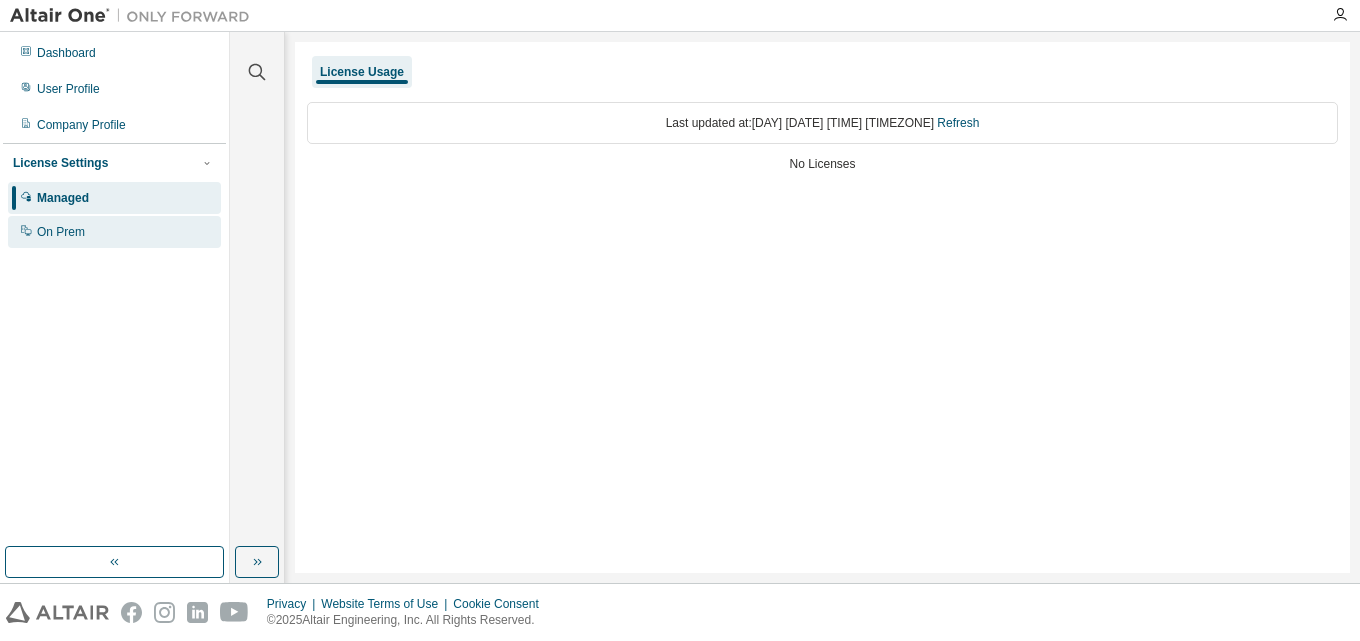 click on "On Prem" at bounding box center (114, 232) 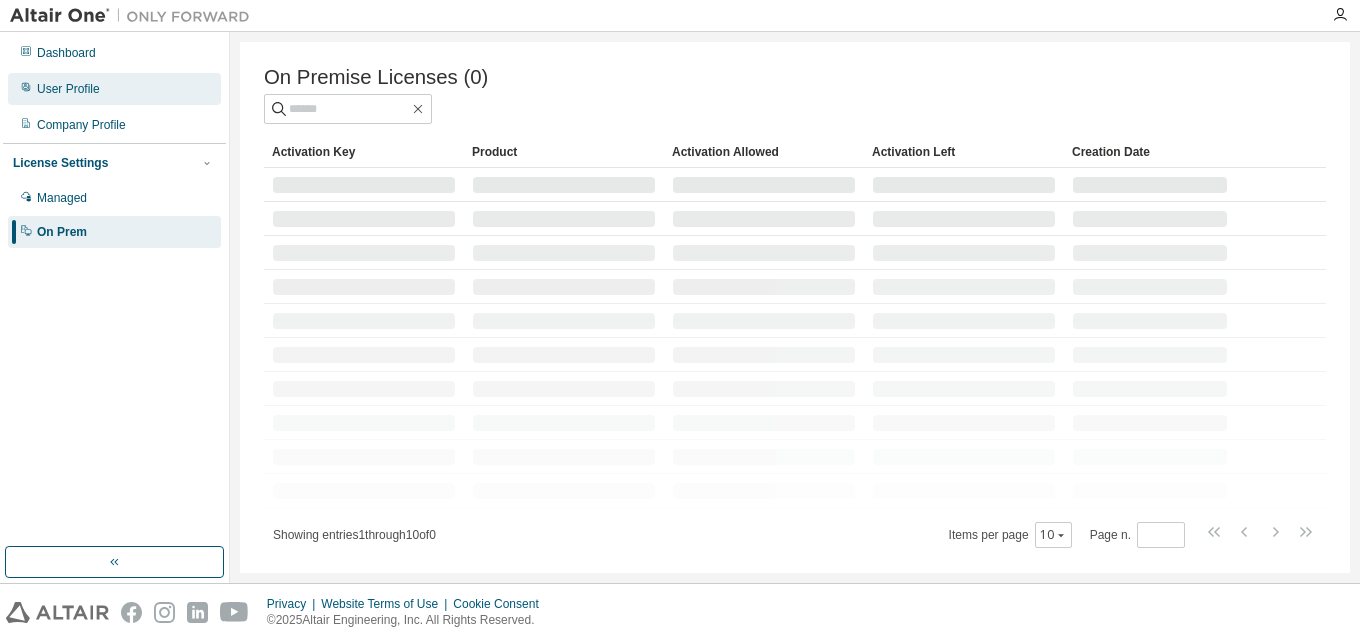 click on "User Profile" at bounding box center (68, 89) 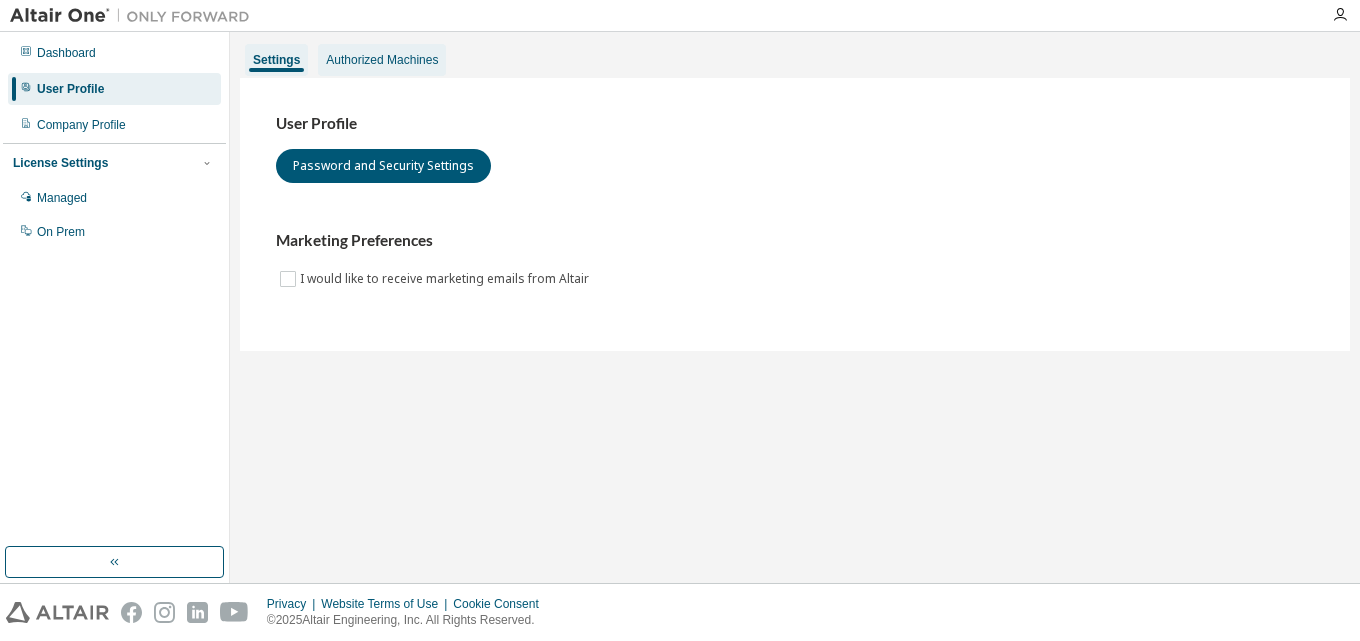 click on "Authorized Machines" at bounding box center (382, 60) 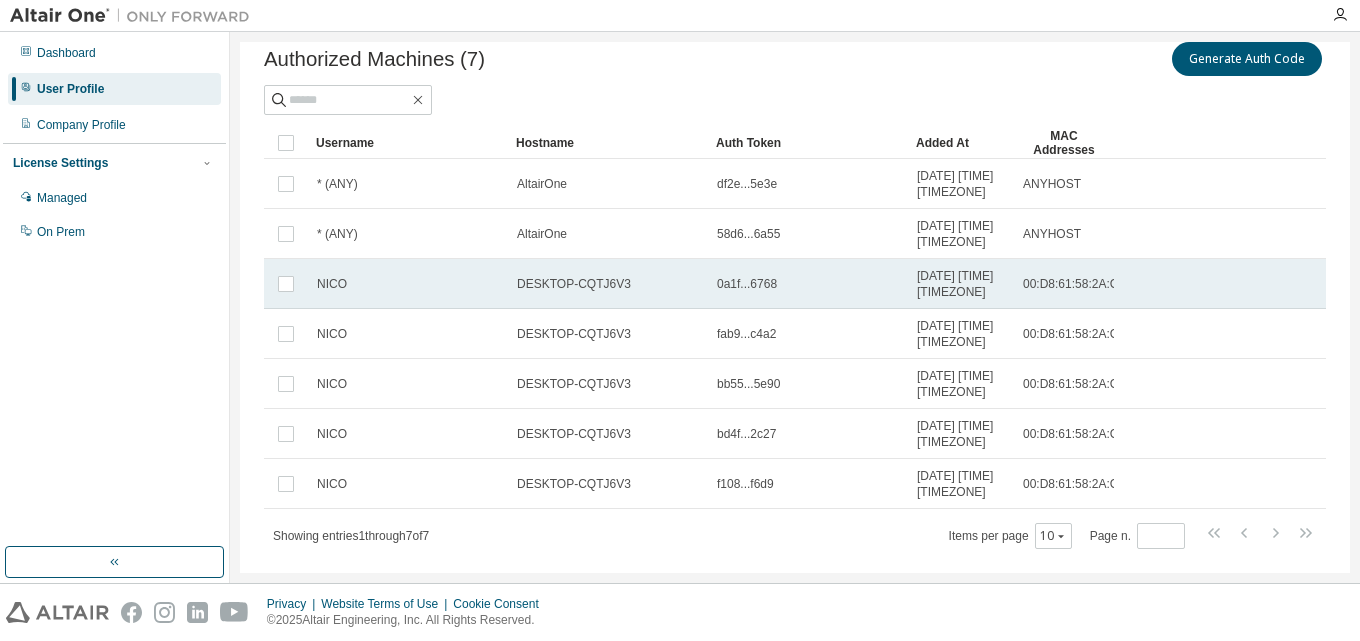 scroll, scrollTop: 0, scrollLeft: 0, axis: both 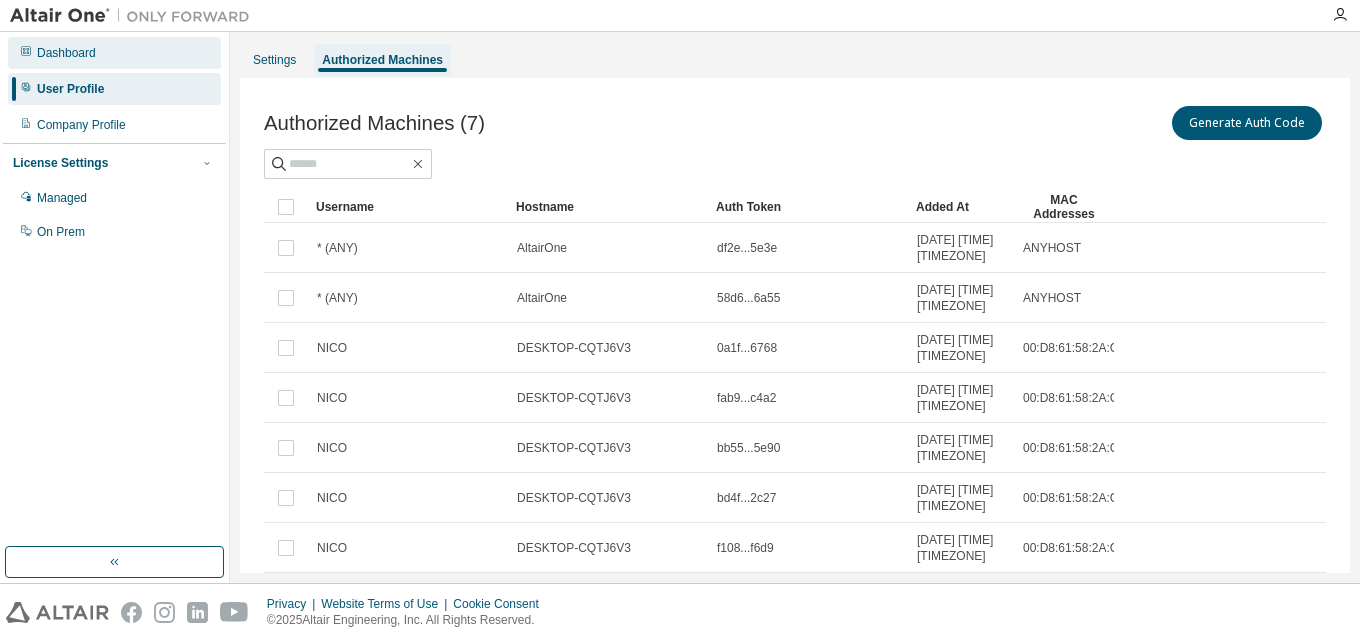 click on "Dashboard" at bounding box center [66, 53] 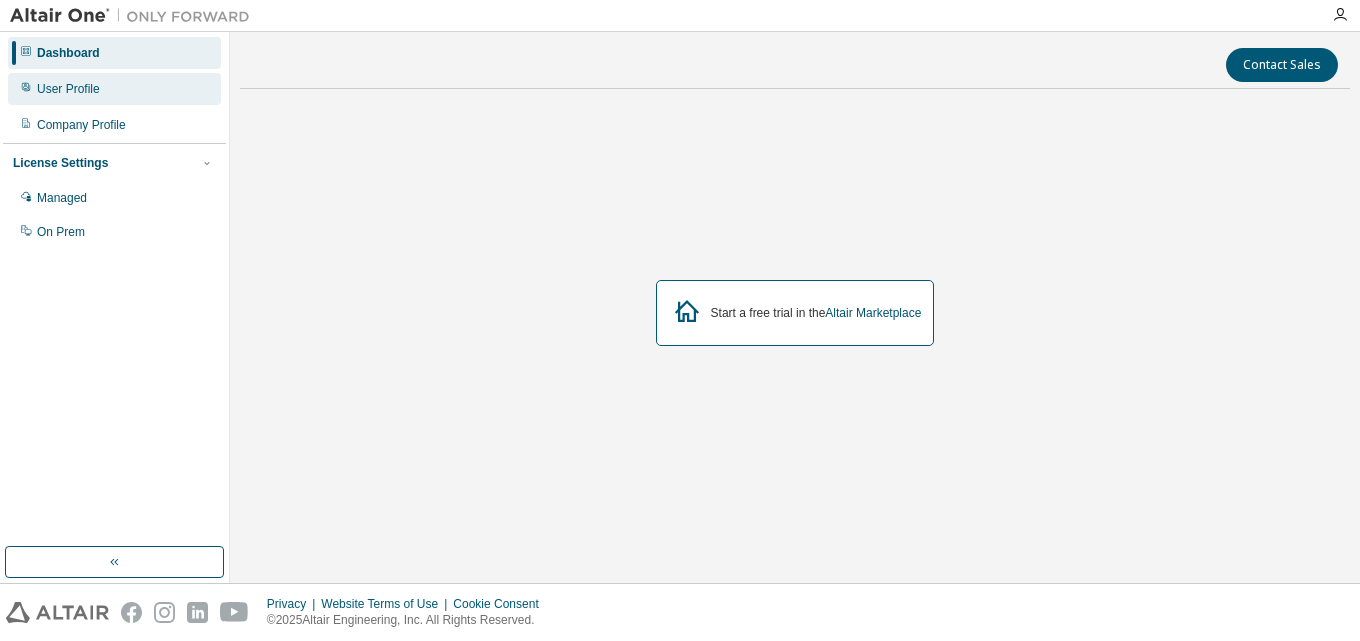 click on "User Profile" at bounding box center (114, 89) 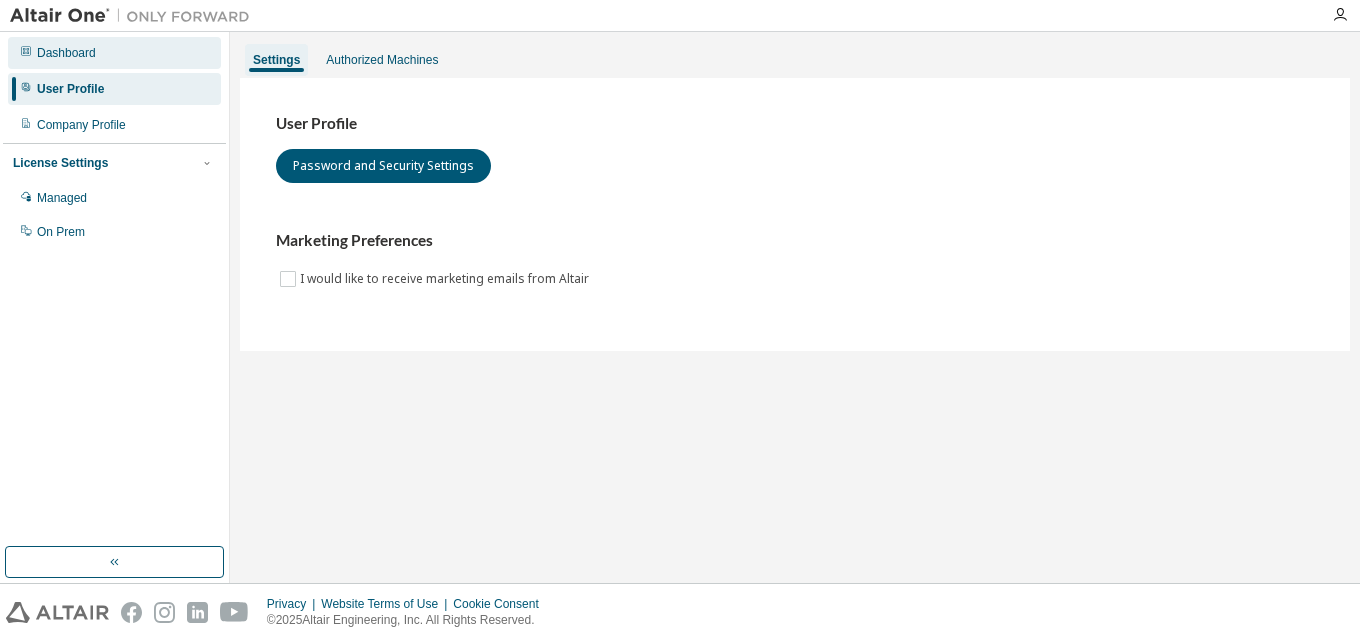click on "Dashboard" at bounding box center [114, 53] 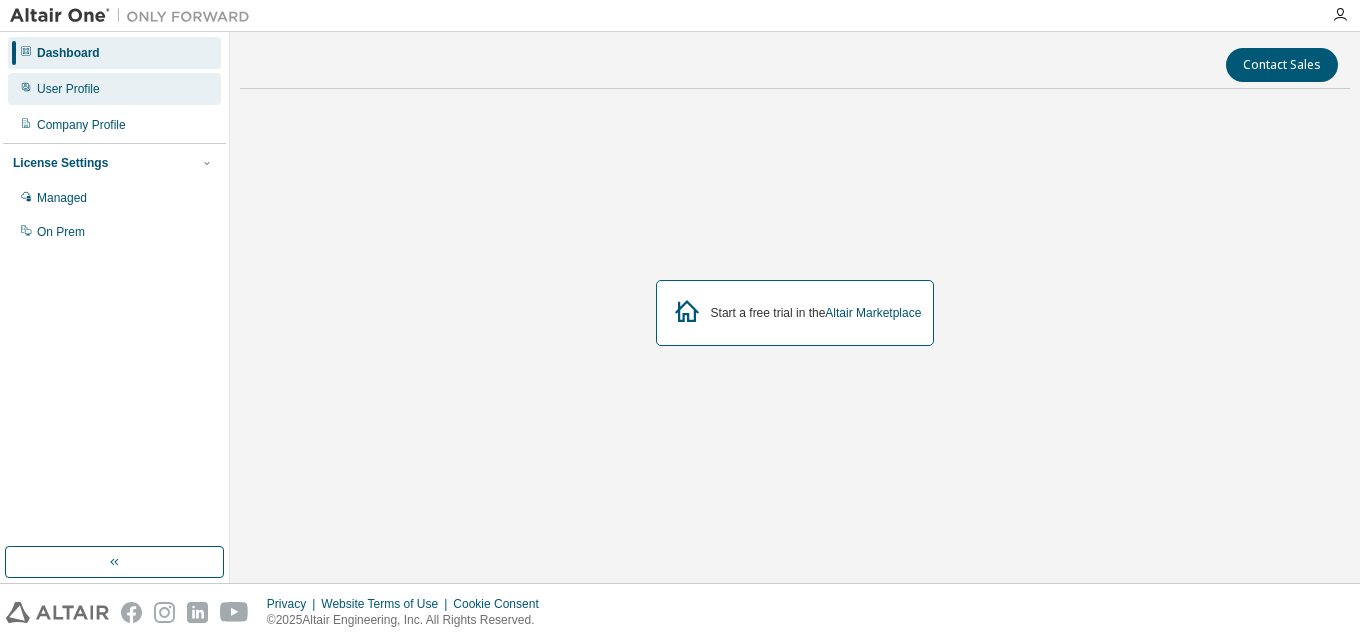 click on "User Profile" at bounding box center [68, 89] 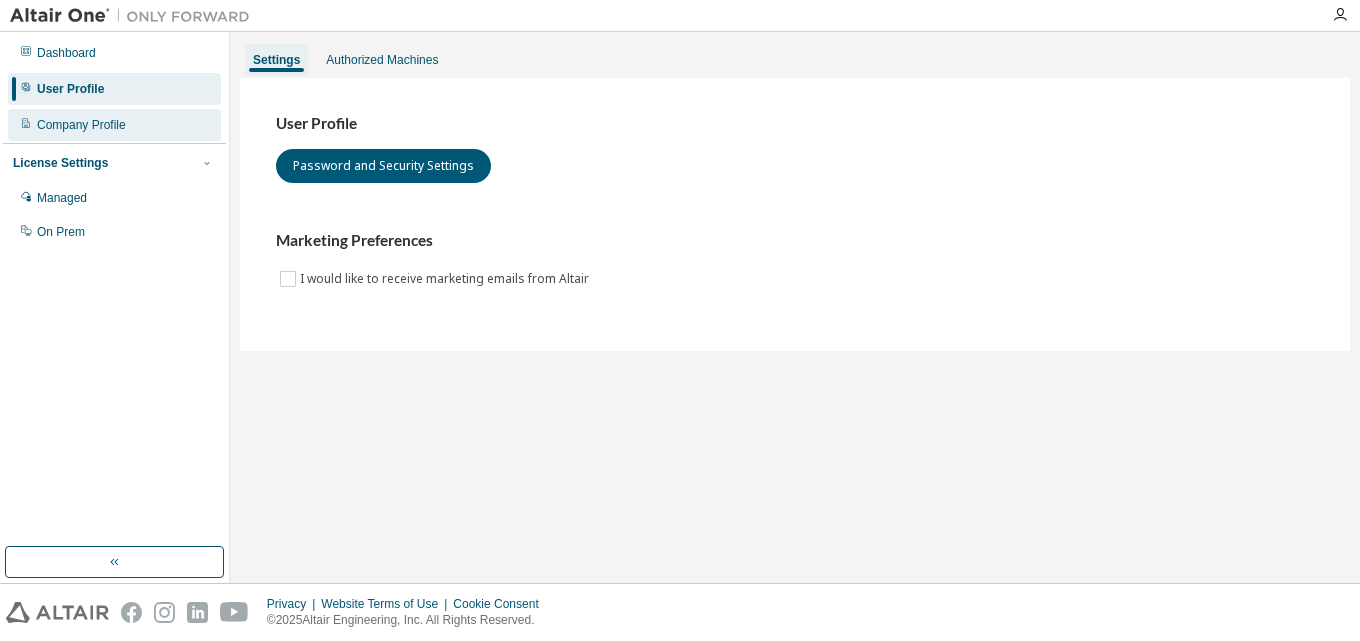 click on "Company Profile" at bounding box center (81, 125) 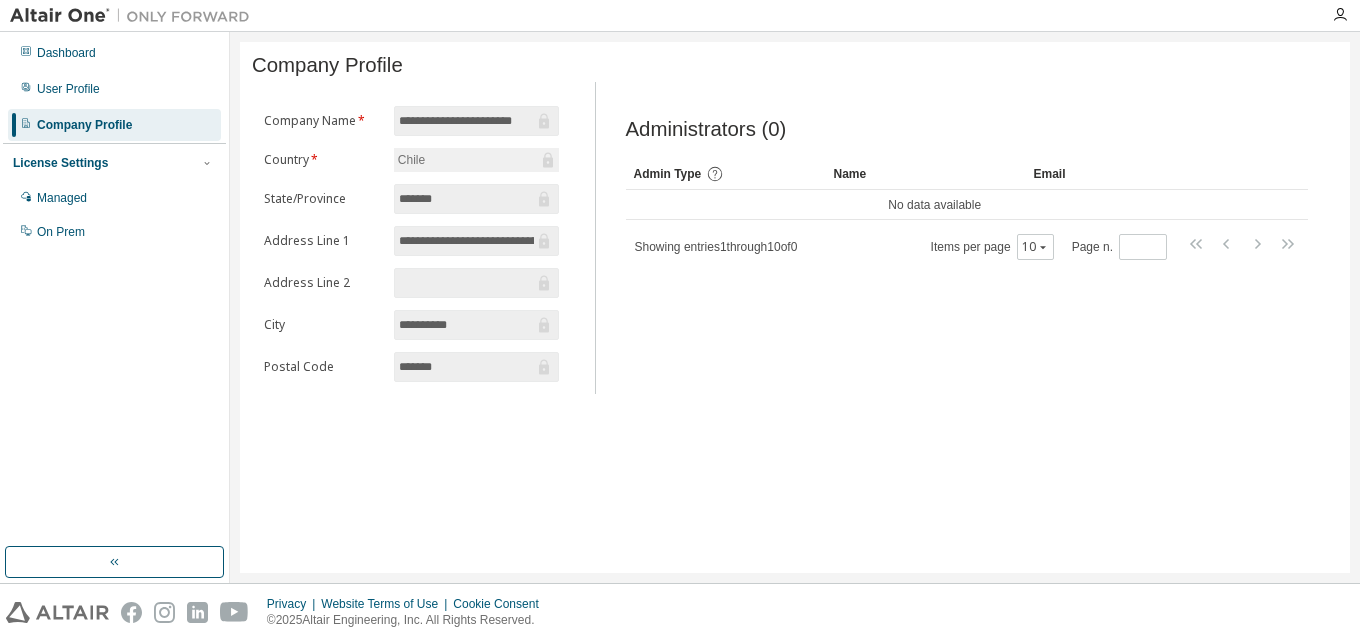 click on "License Settings Managed On Prem" at bounding box center [114, 196] 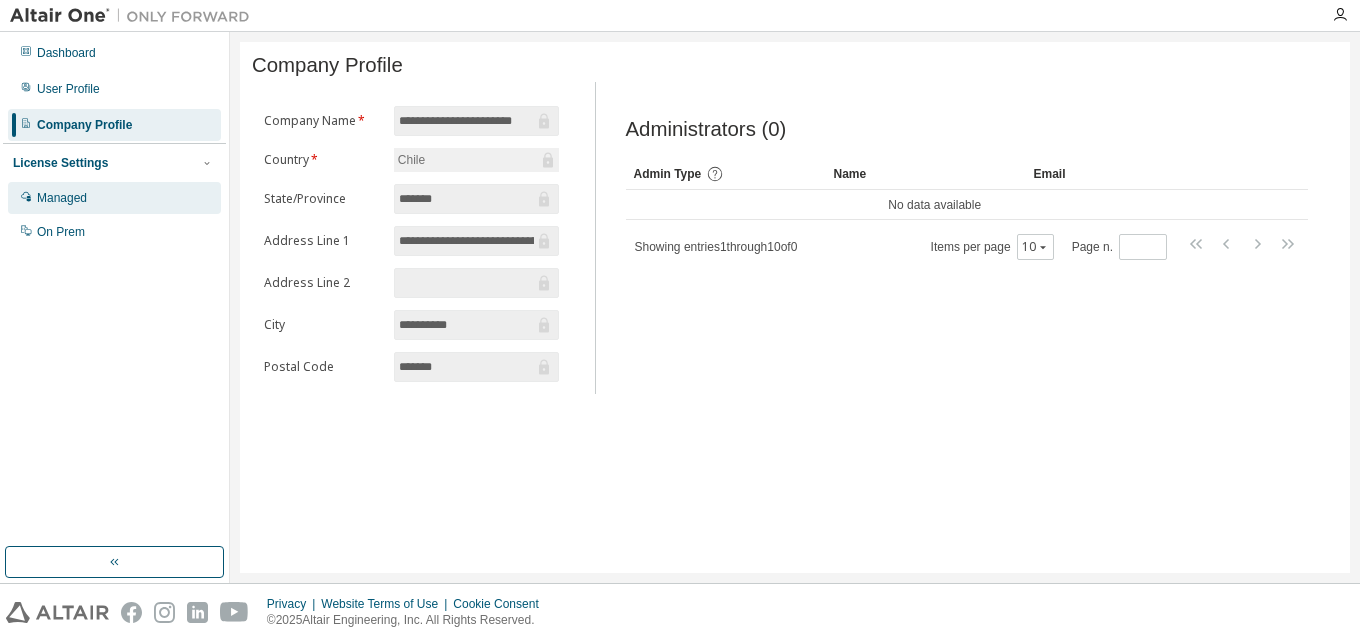 click on "Managed" at bounding box center [62, 198] 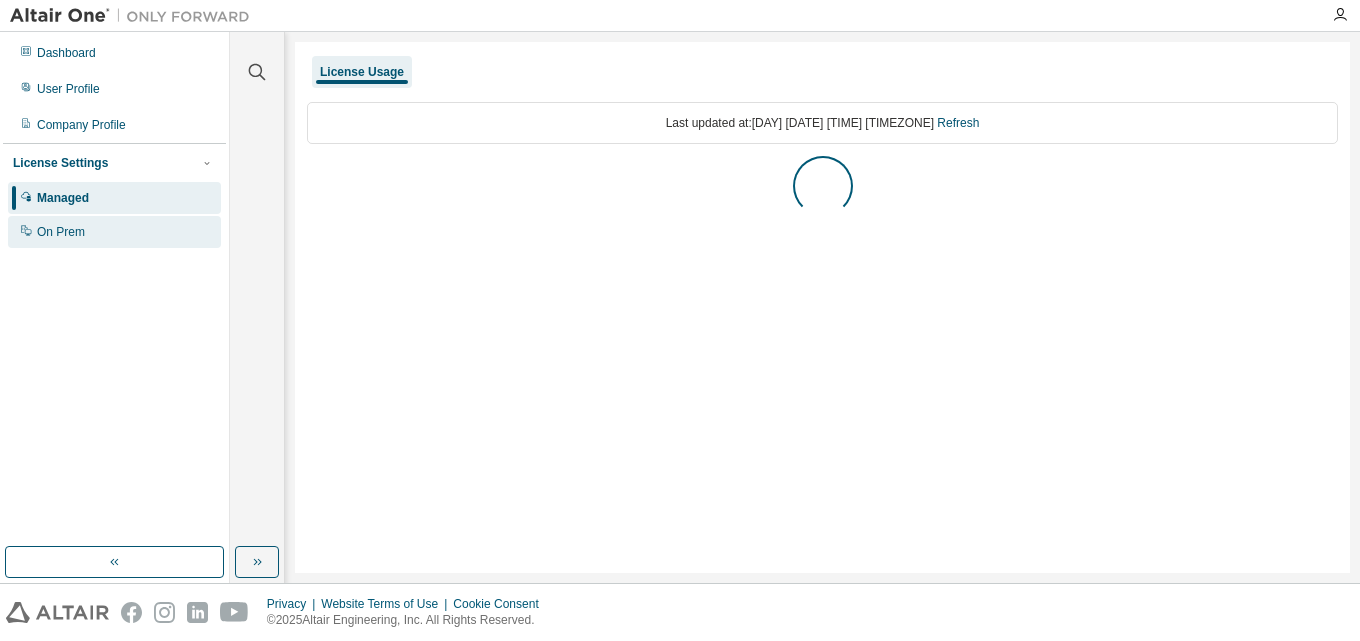 click on "On Prem" at bounding box center (61, 232) 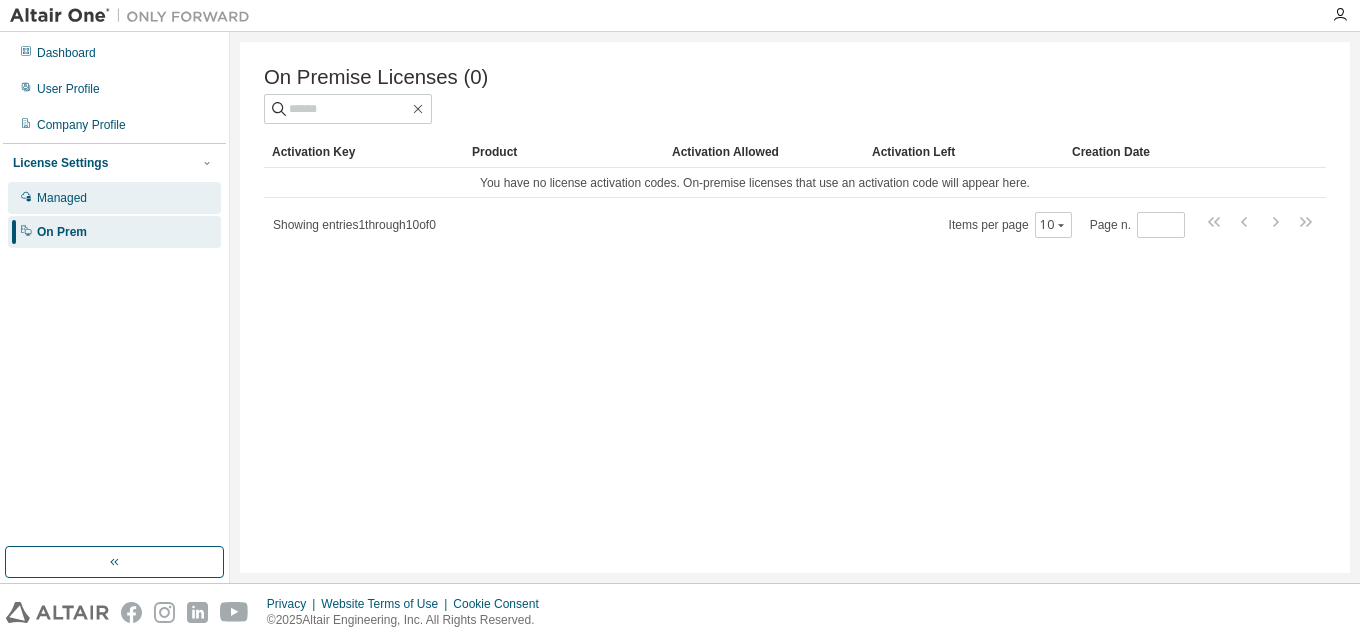 click on "Managed" at bounding box center (114, 198) 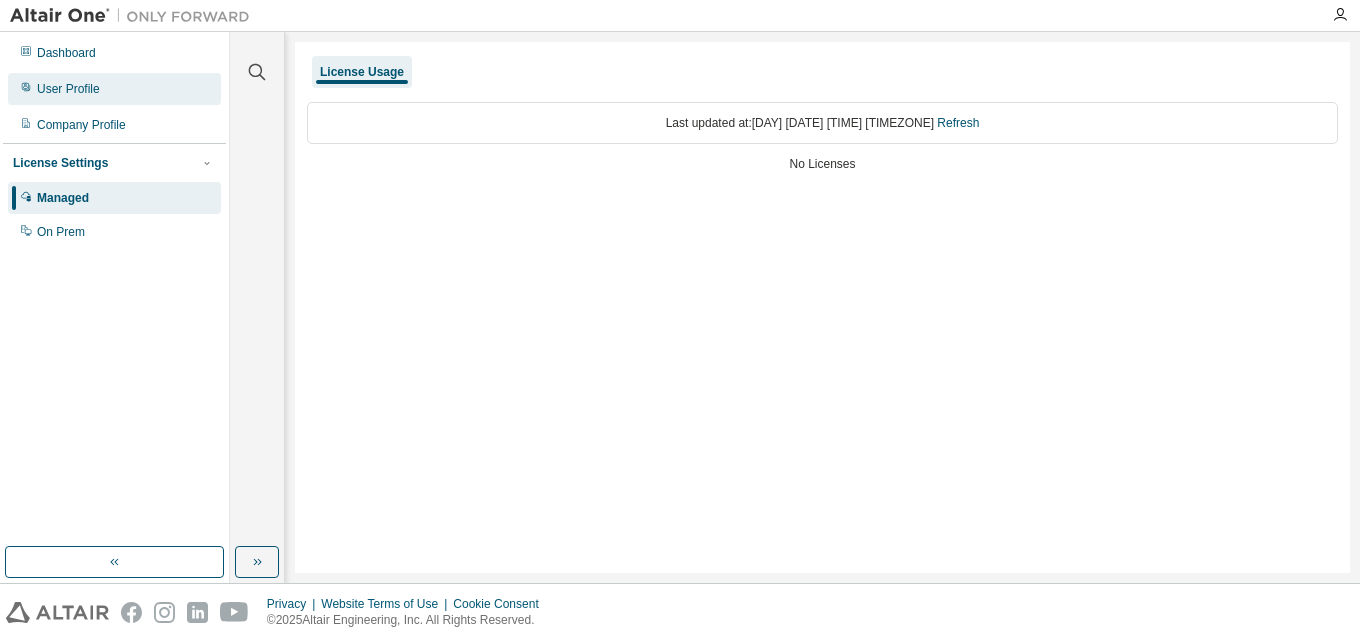 click on "User Profile" at bounding box center (114, 89) 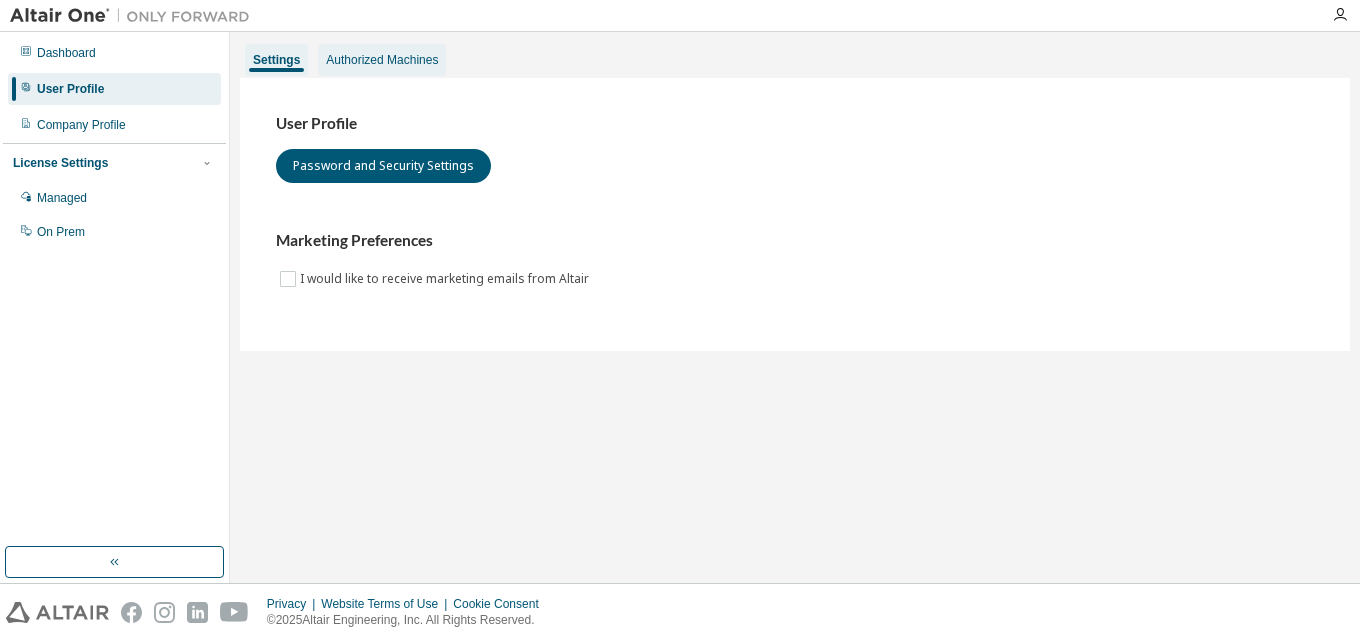 click on "Authorized Machines" at bounding box center (382, 60) 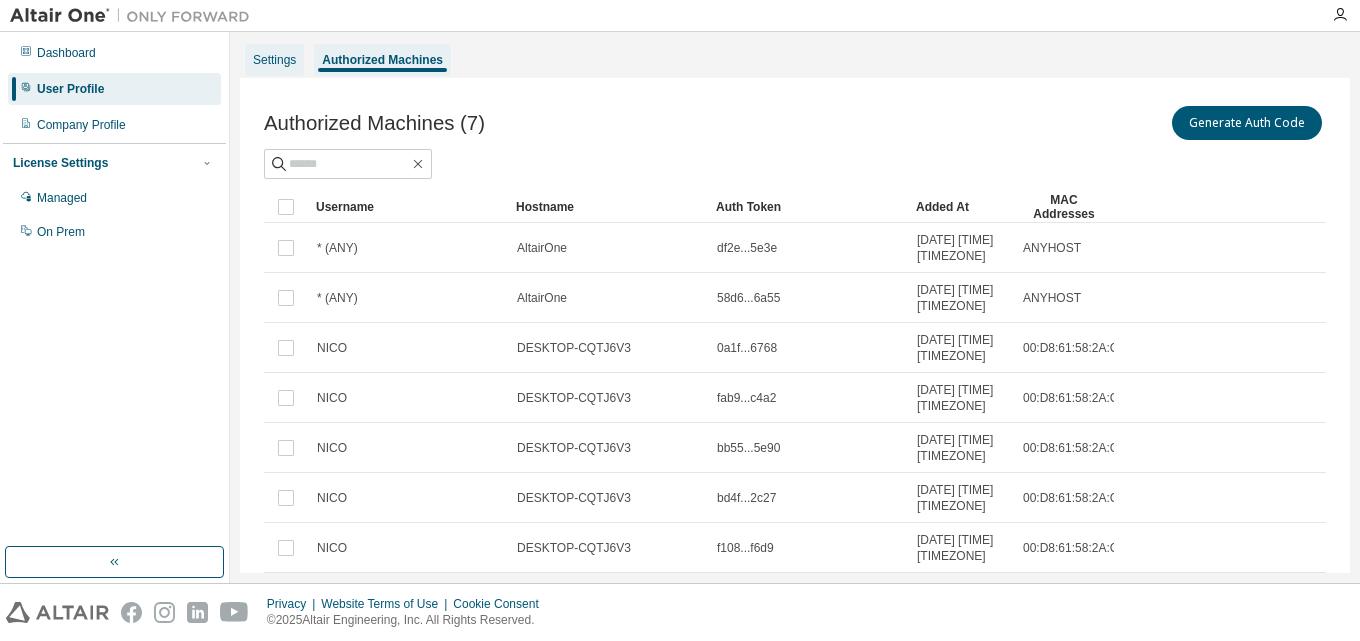 click on "Settings" at bounding box center (274, 60) 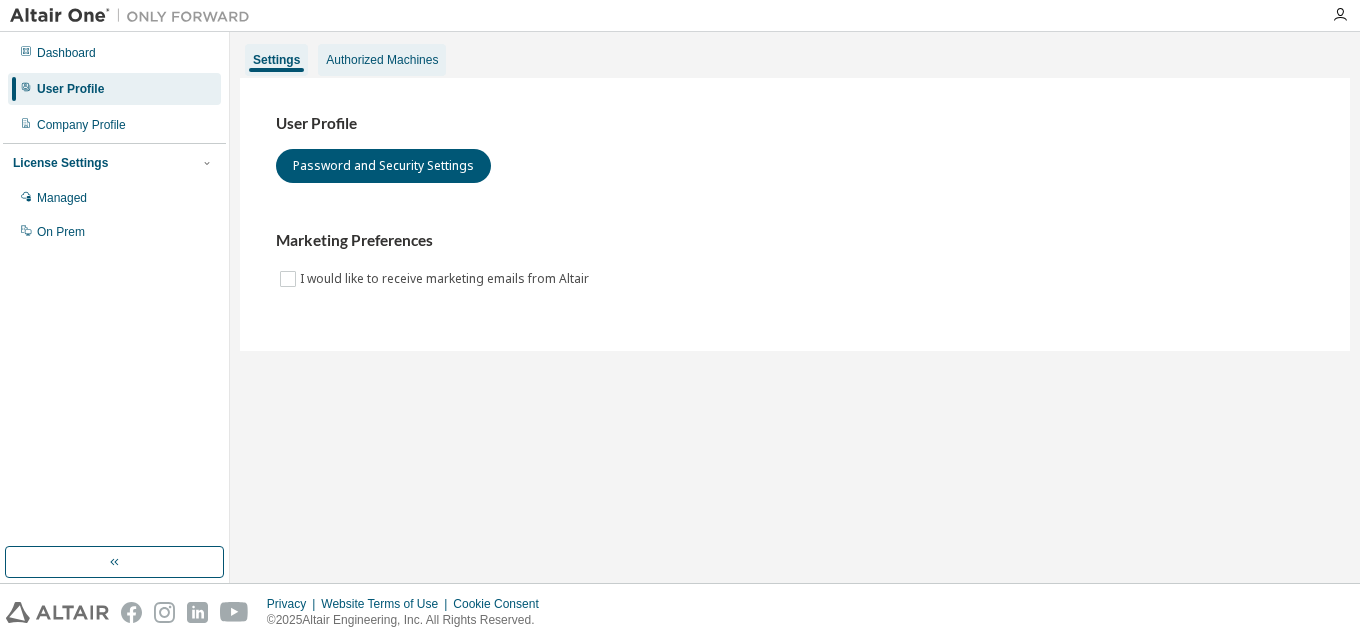 click on "Authorized Machines" at bounding box center (382, 60) 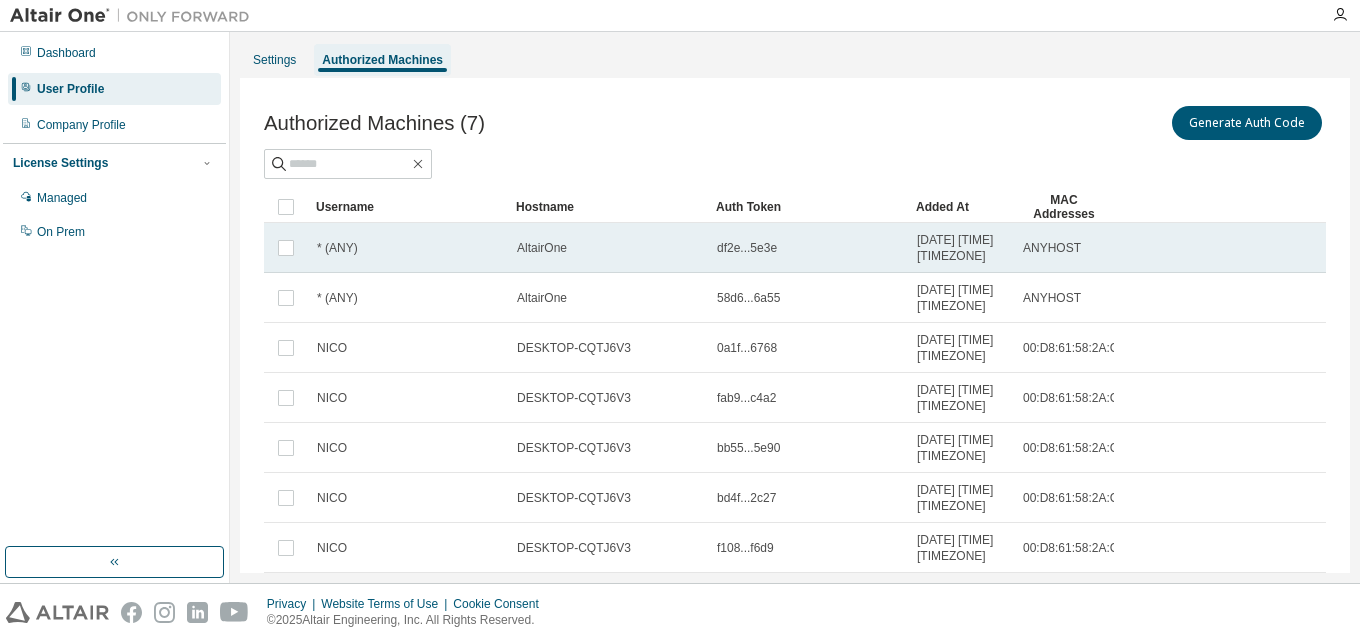 click on "* (ANY)" at bounding box center (408, 248) 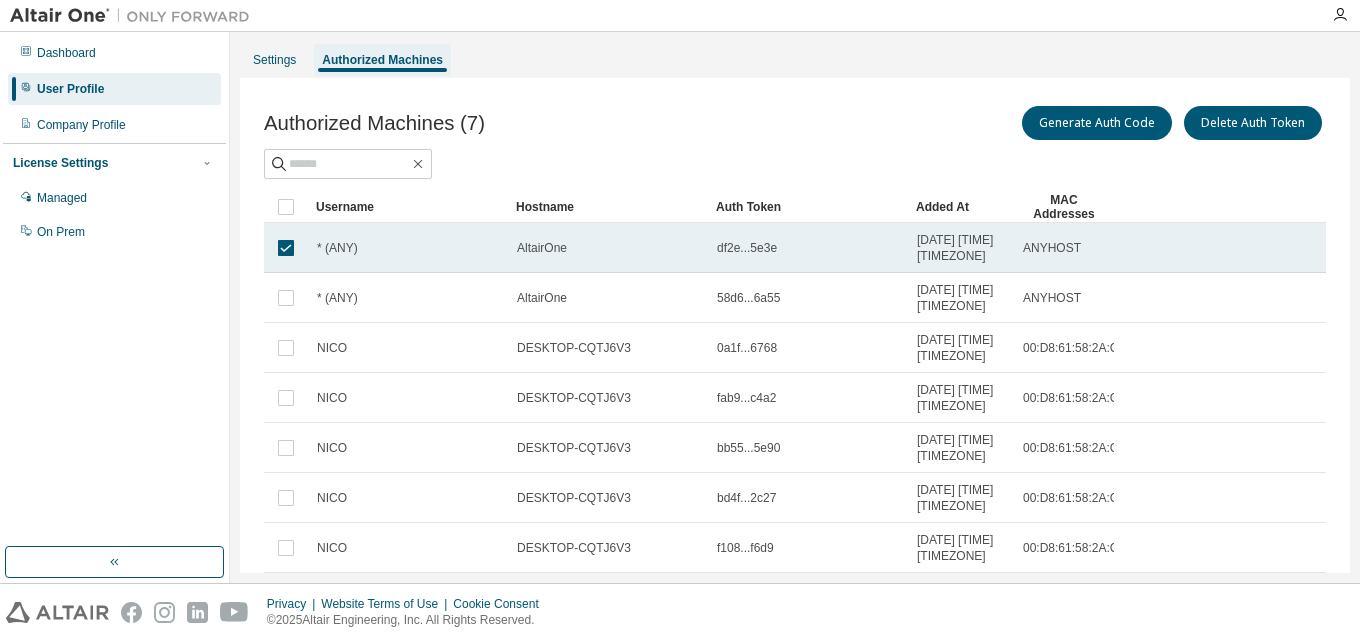 click on "df2e...5e3e" at bounding box center [808, 248] 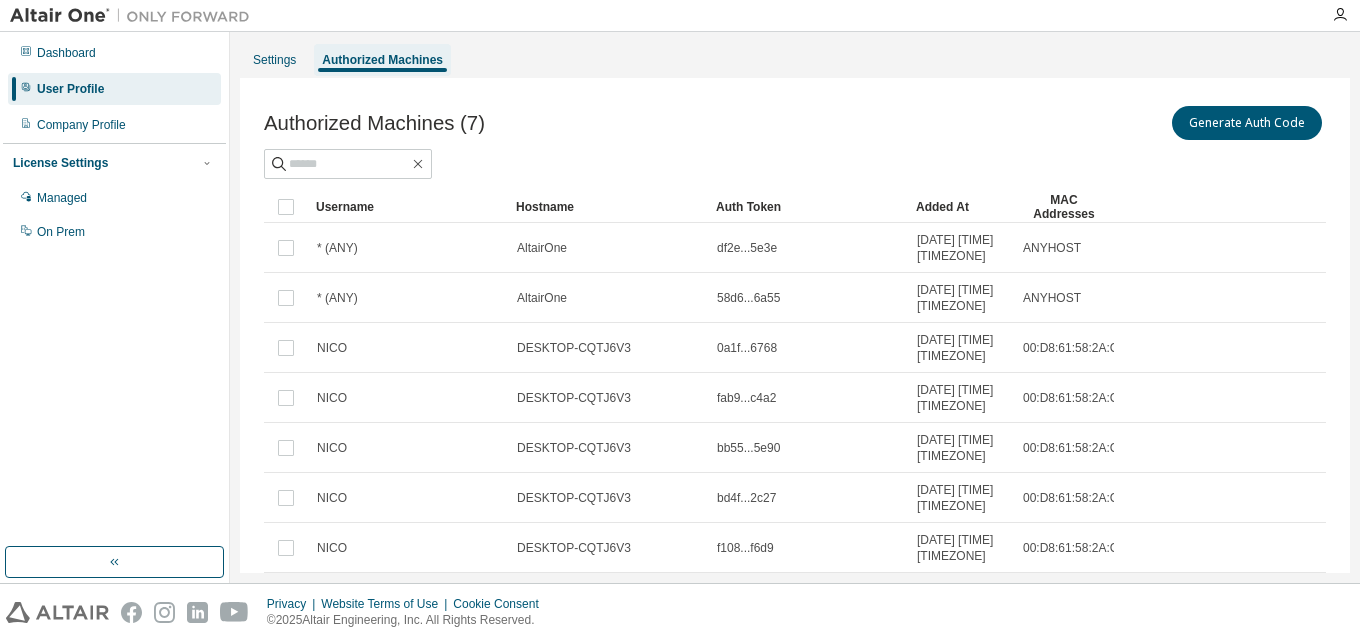 click at bounding box center [795, 164] 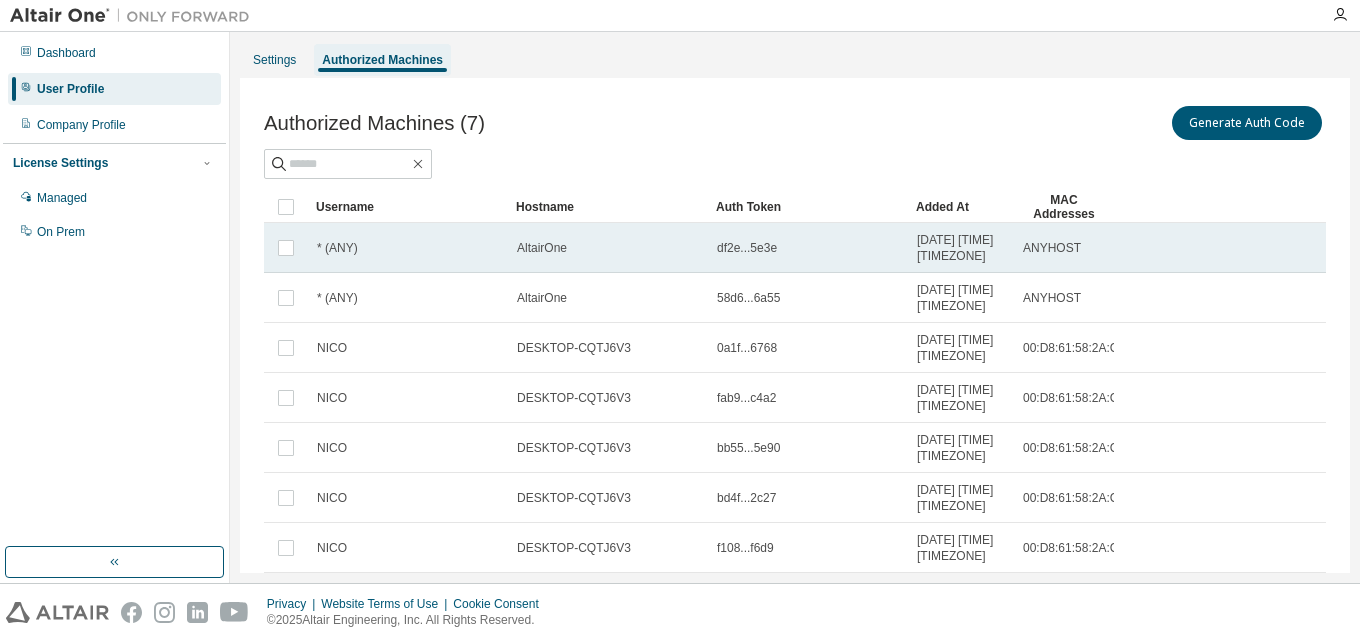 click on "df2e...5e3e" at bounding box center [808, 248] 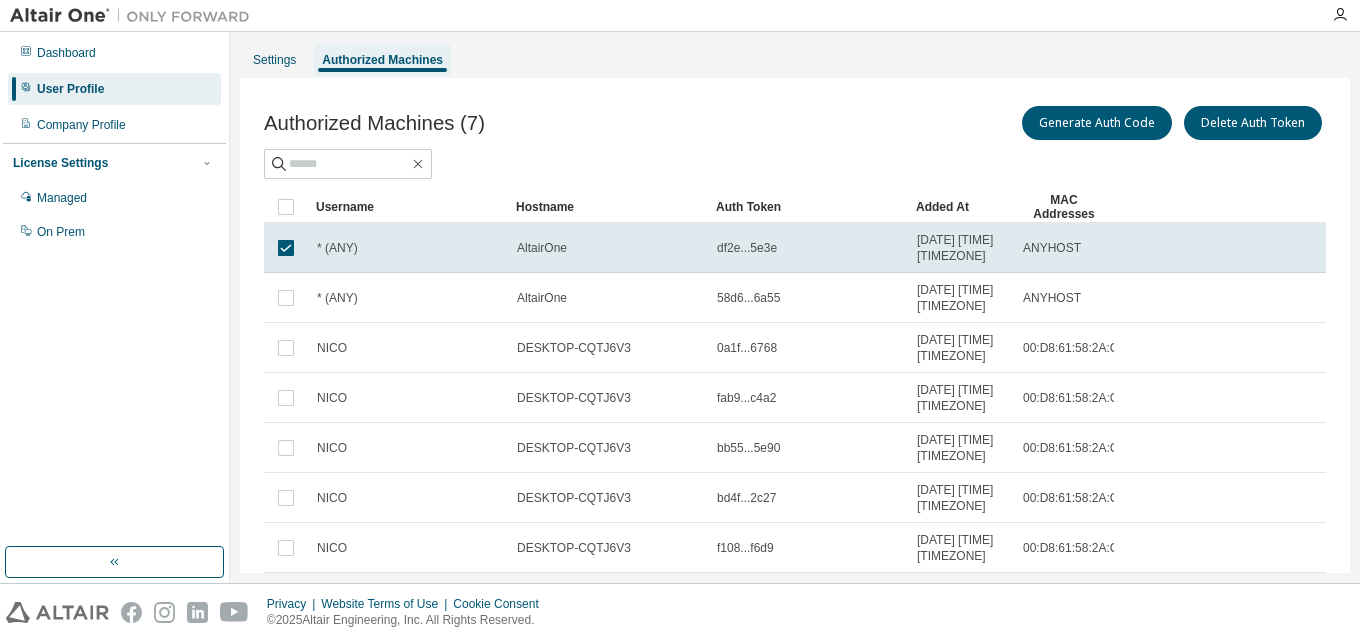 click on "df2e...5e3e" at bounding box center [808, 248] 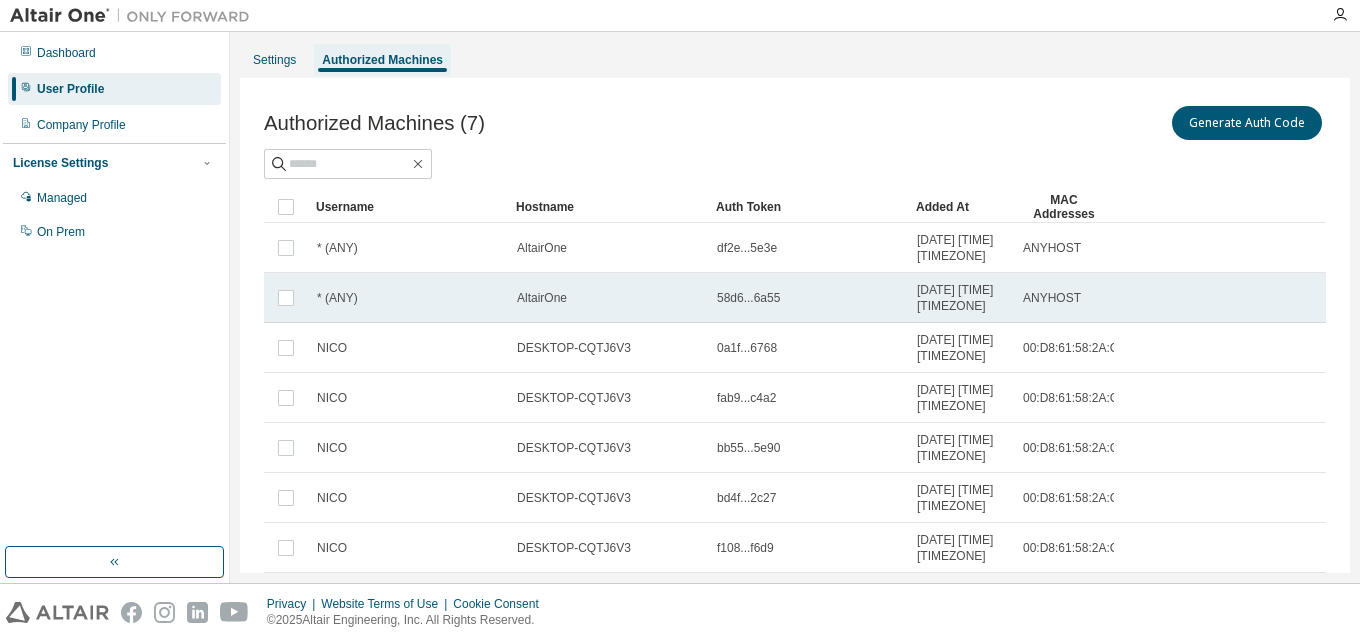 click on "58d6...6a55" at bounding box center [808, 298] 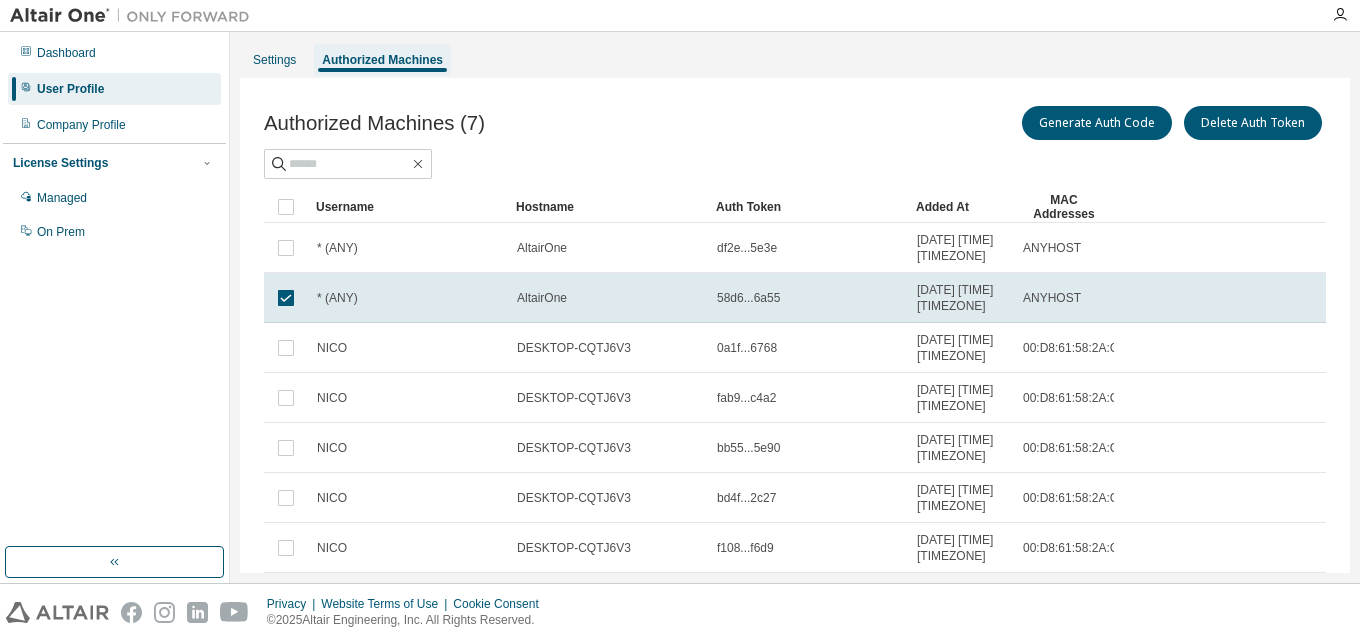click on "58d6...6a55" at bounding box center [808, 298] 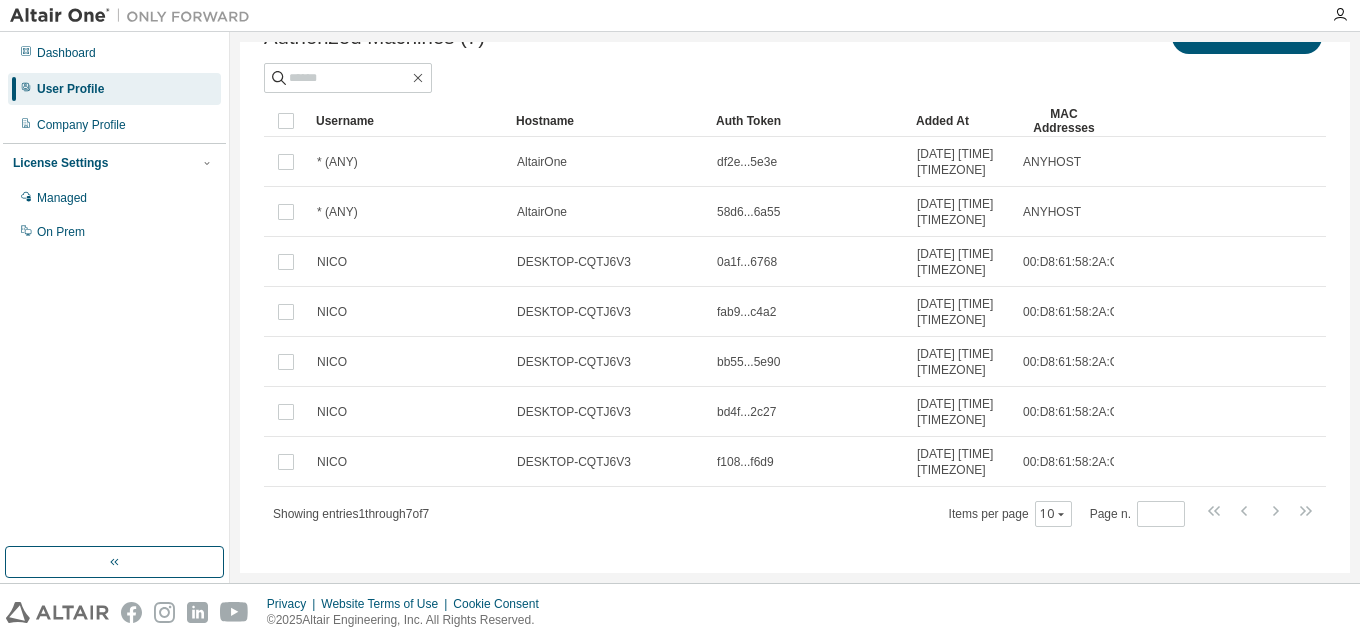 scroll, scrollTop: 205, scrollLeft: 0, axis: vertical 